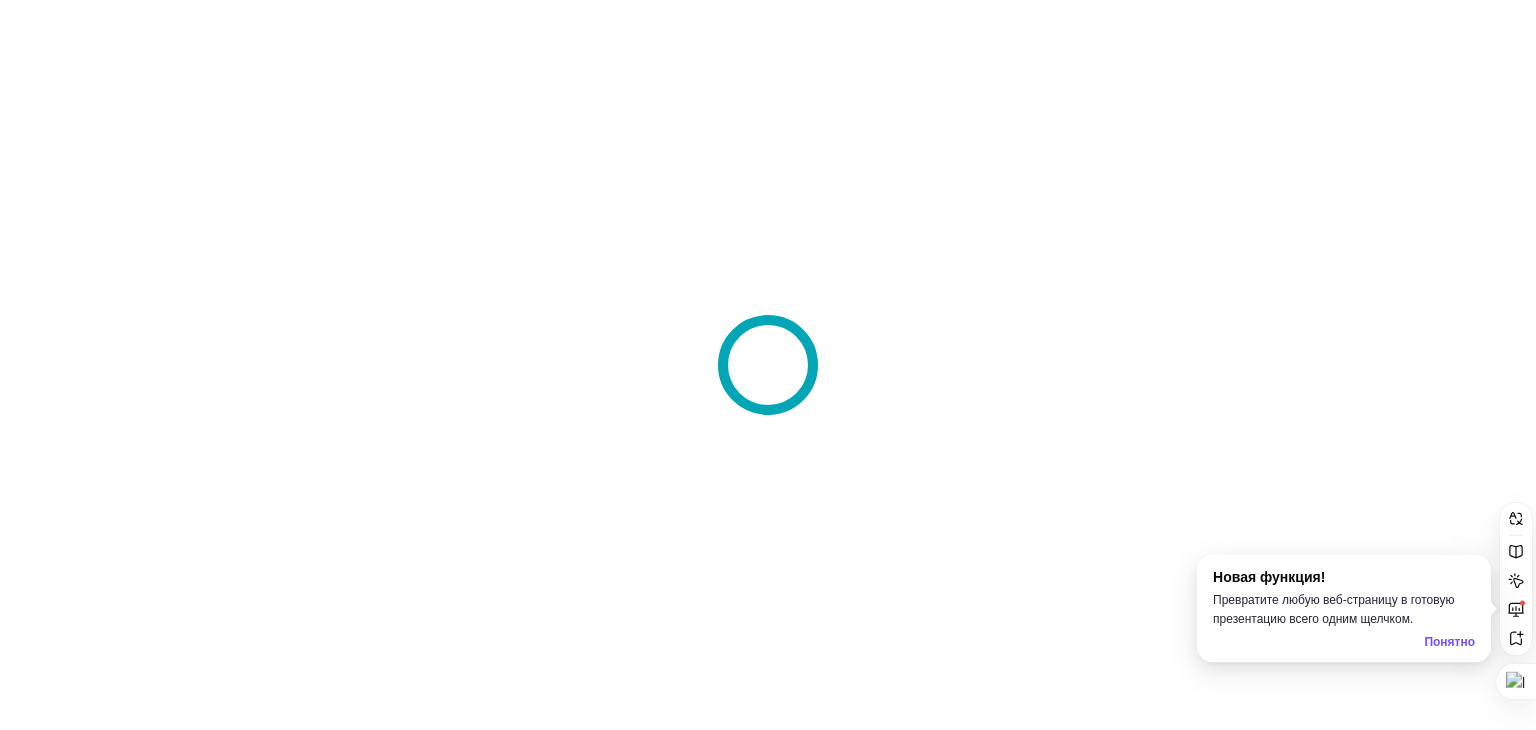 scroll, scrollTop: 0, scrollLeft: 0, axis: both 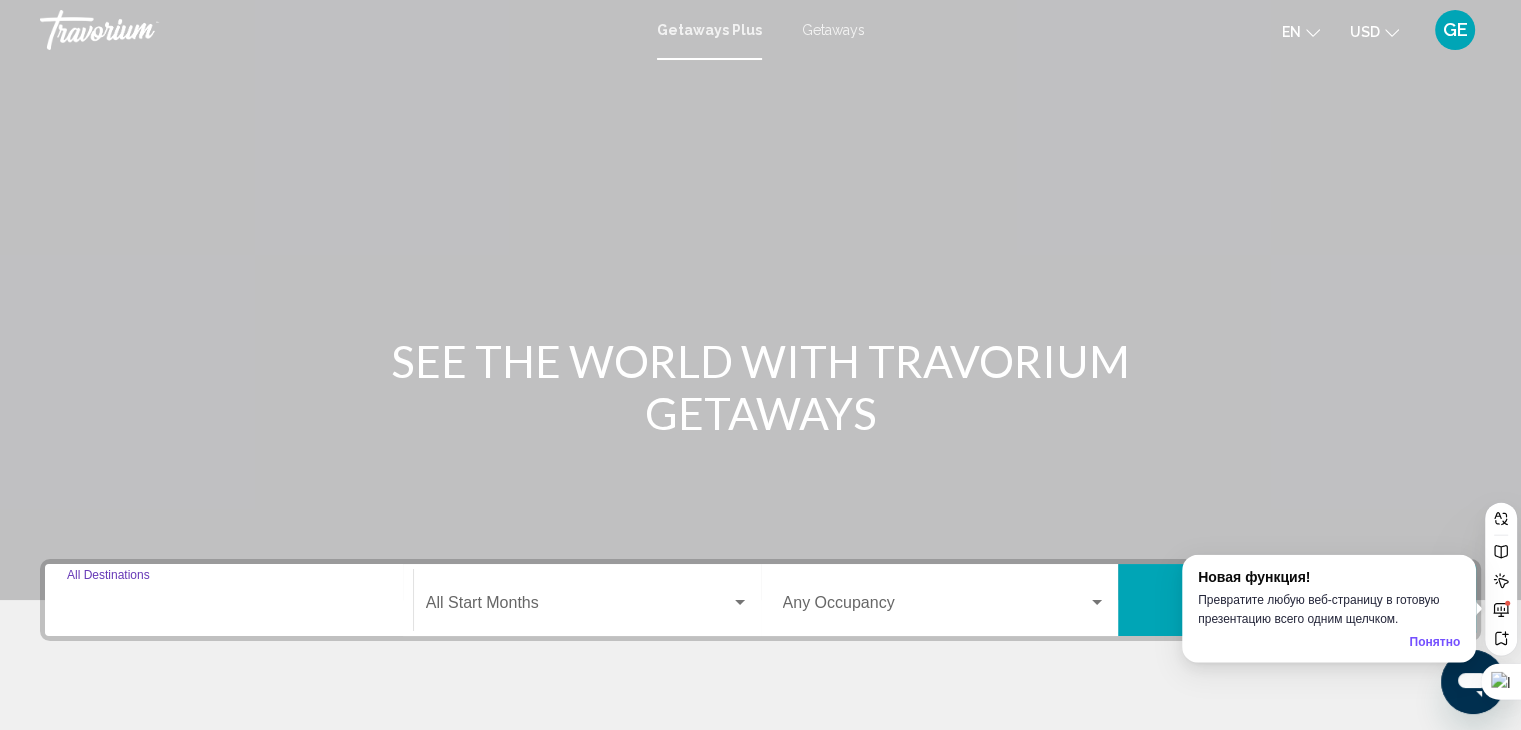 click on "Destination All Destinations" at bounding box center (229, 607) 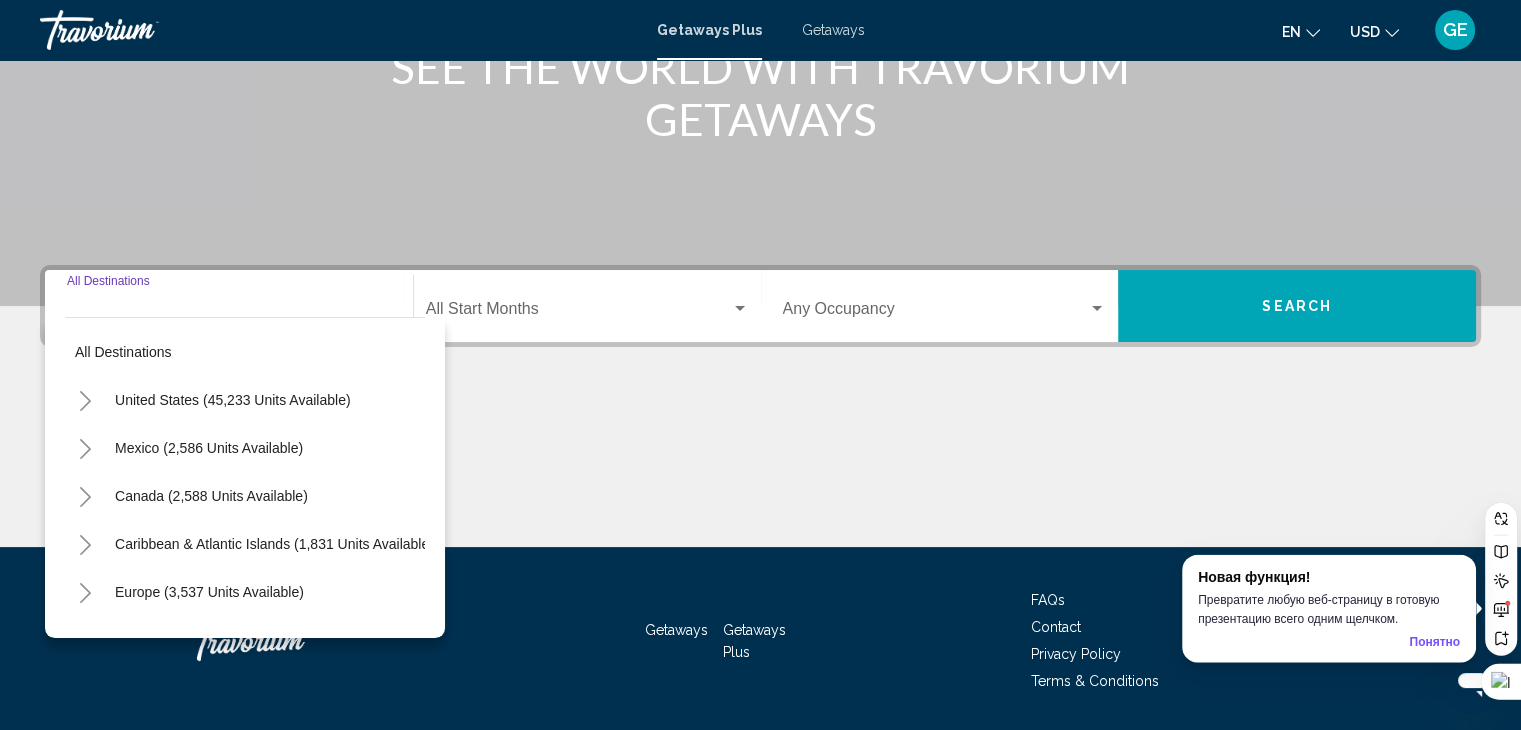 scroll, scrollTop: 356, scrollLeft: 0, axis: vertical 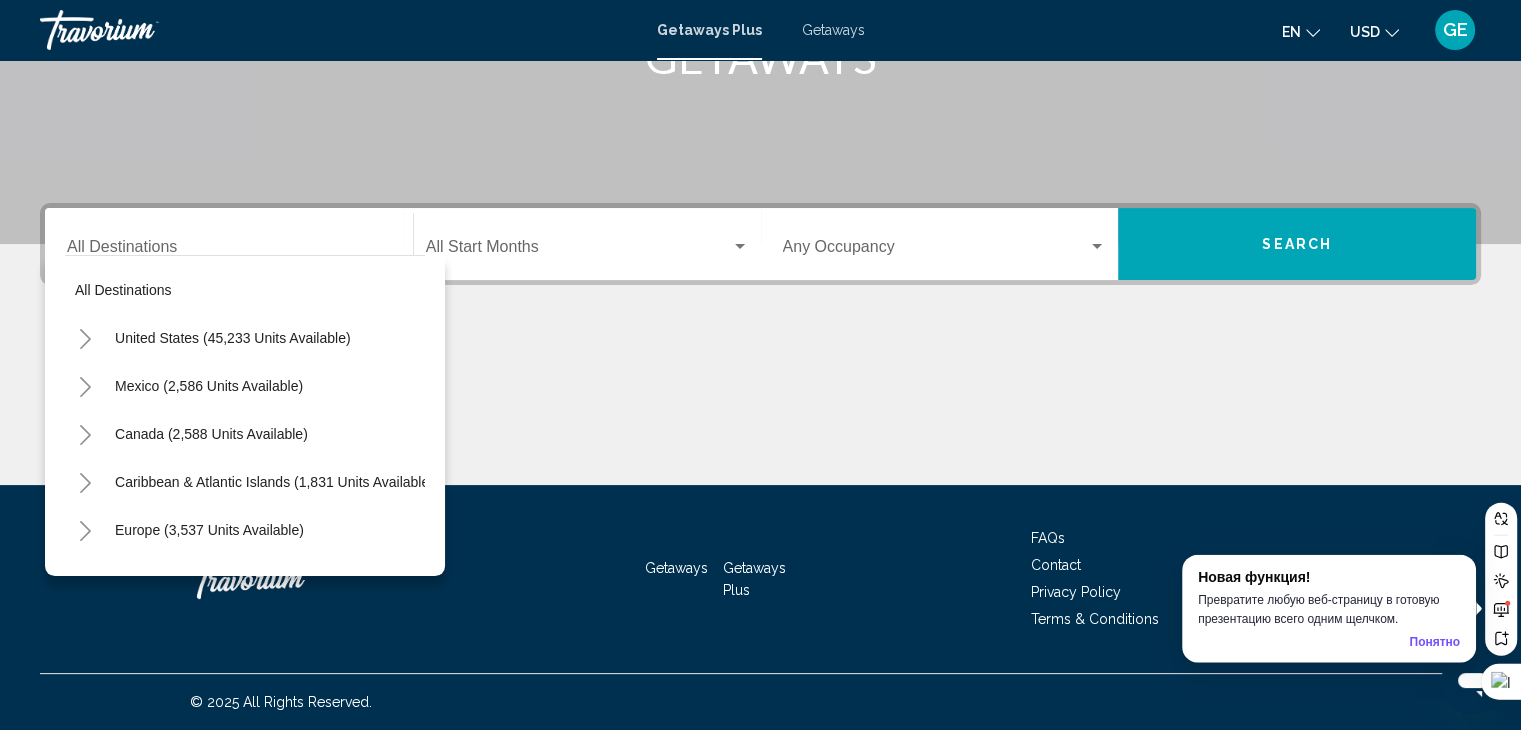 click on "Destination All Destinations" at bounding box center [229, 244] 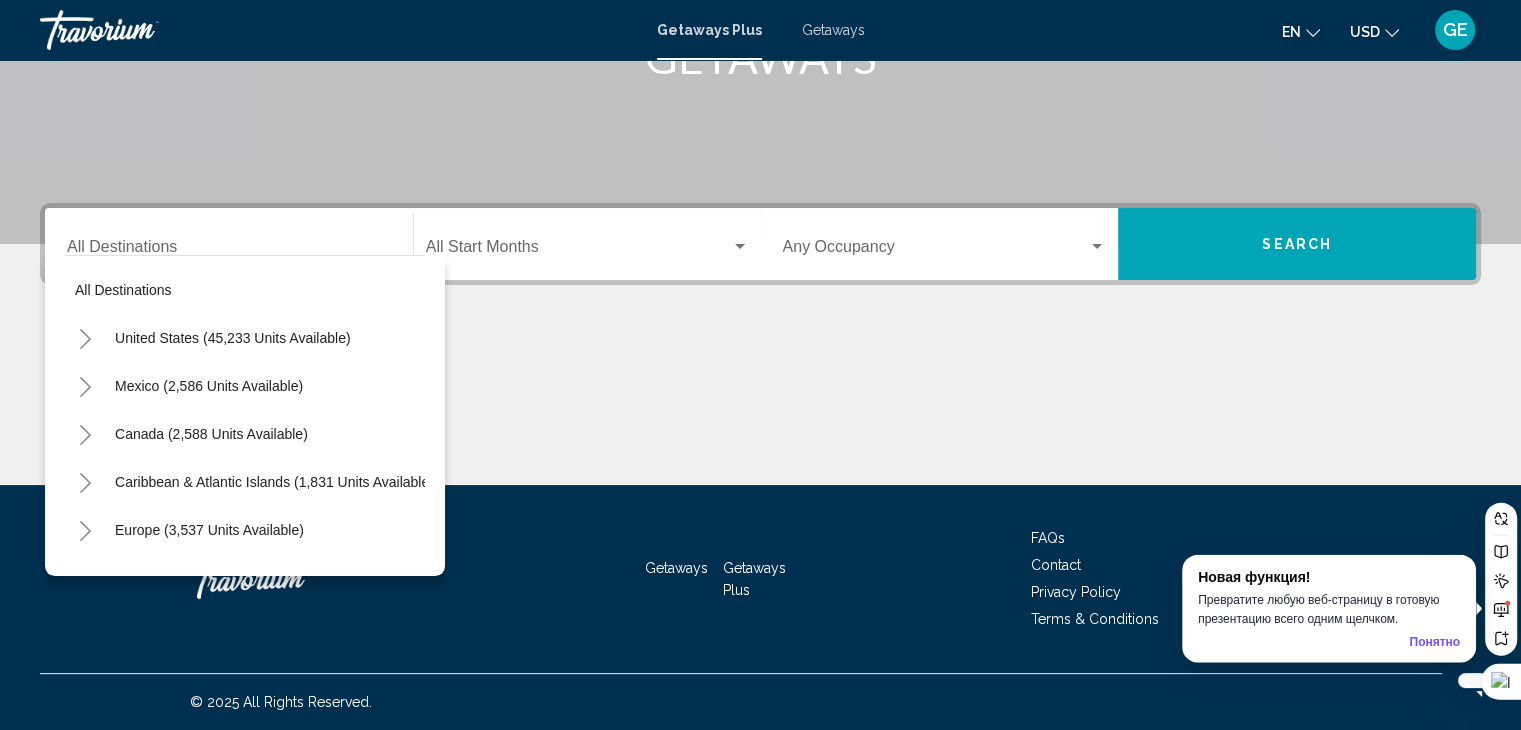 click at bounding box center (760, 410) 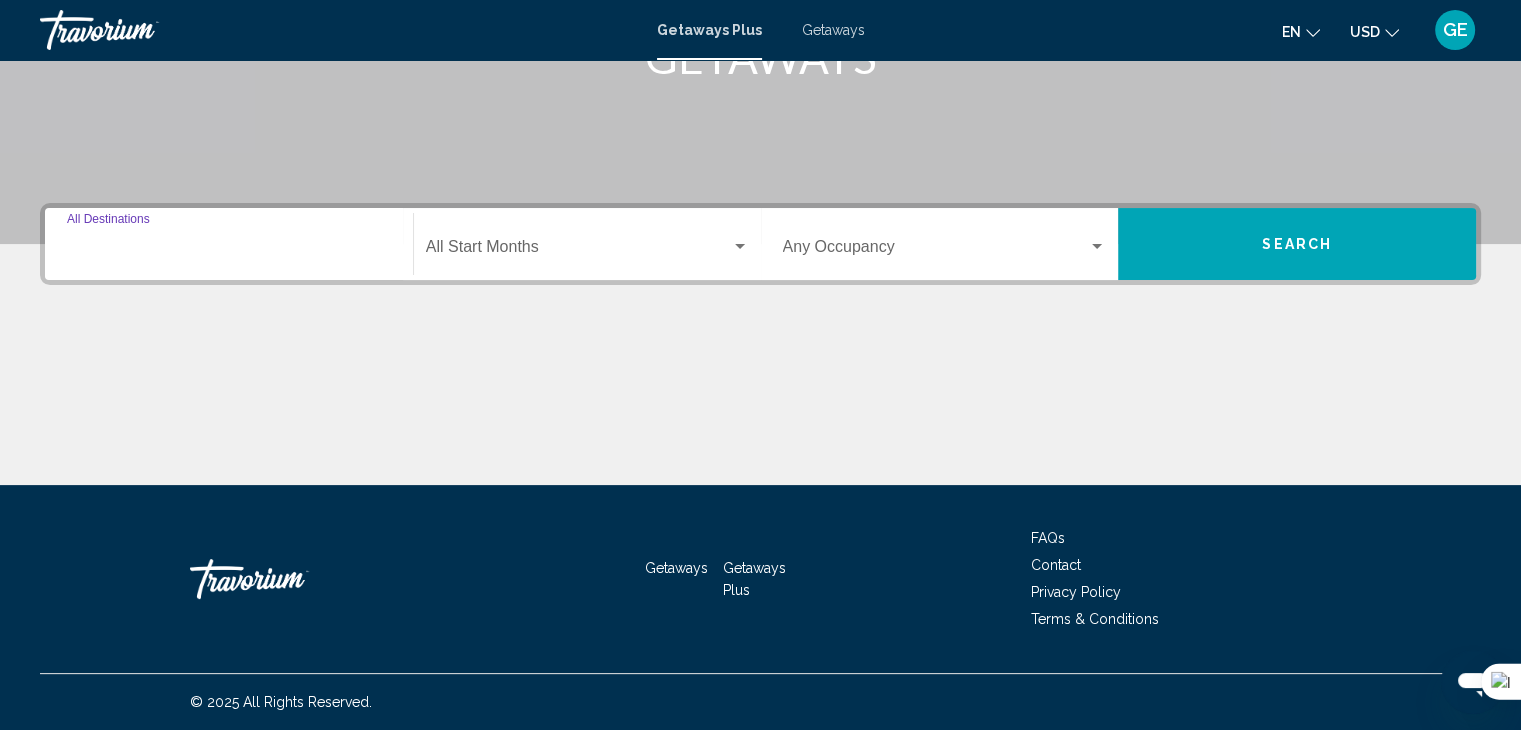 click on "Destination All Destinations" at bounding box center (229, 251) 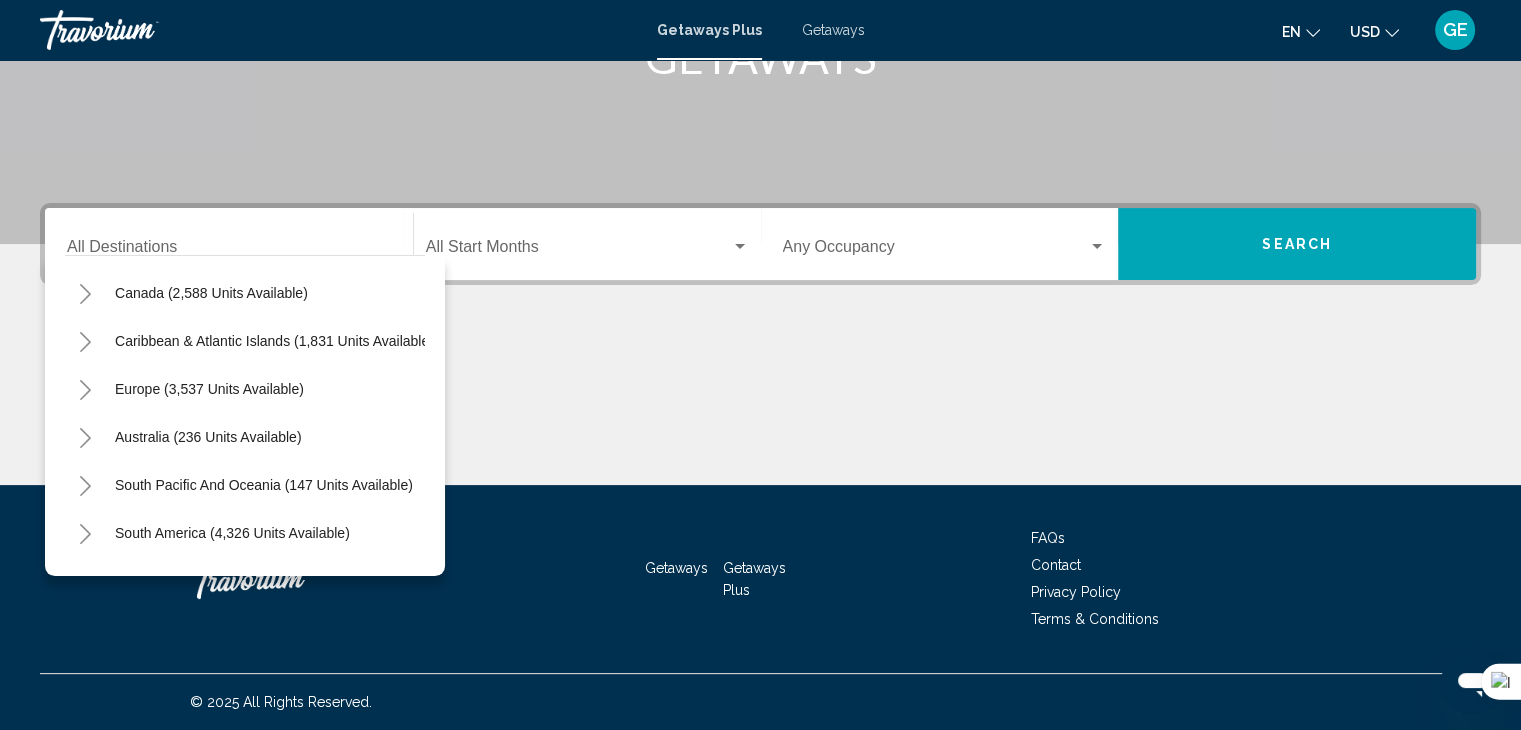 scroll, scrollTop: 151, scrollLeft: 0, axis: vertical 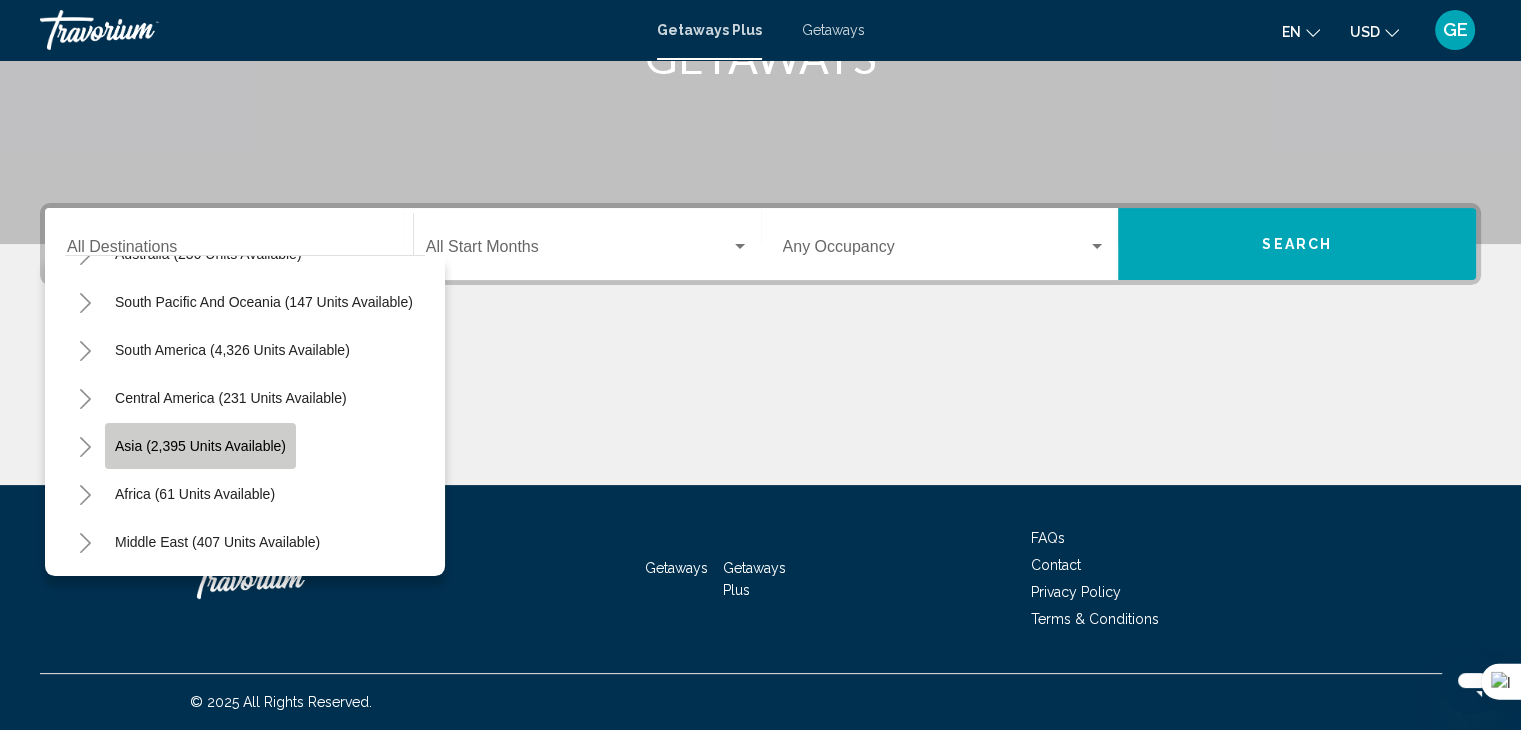 click on "Asia (2,395 units available)" 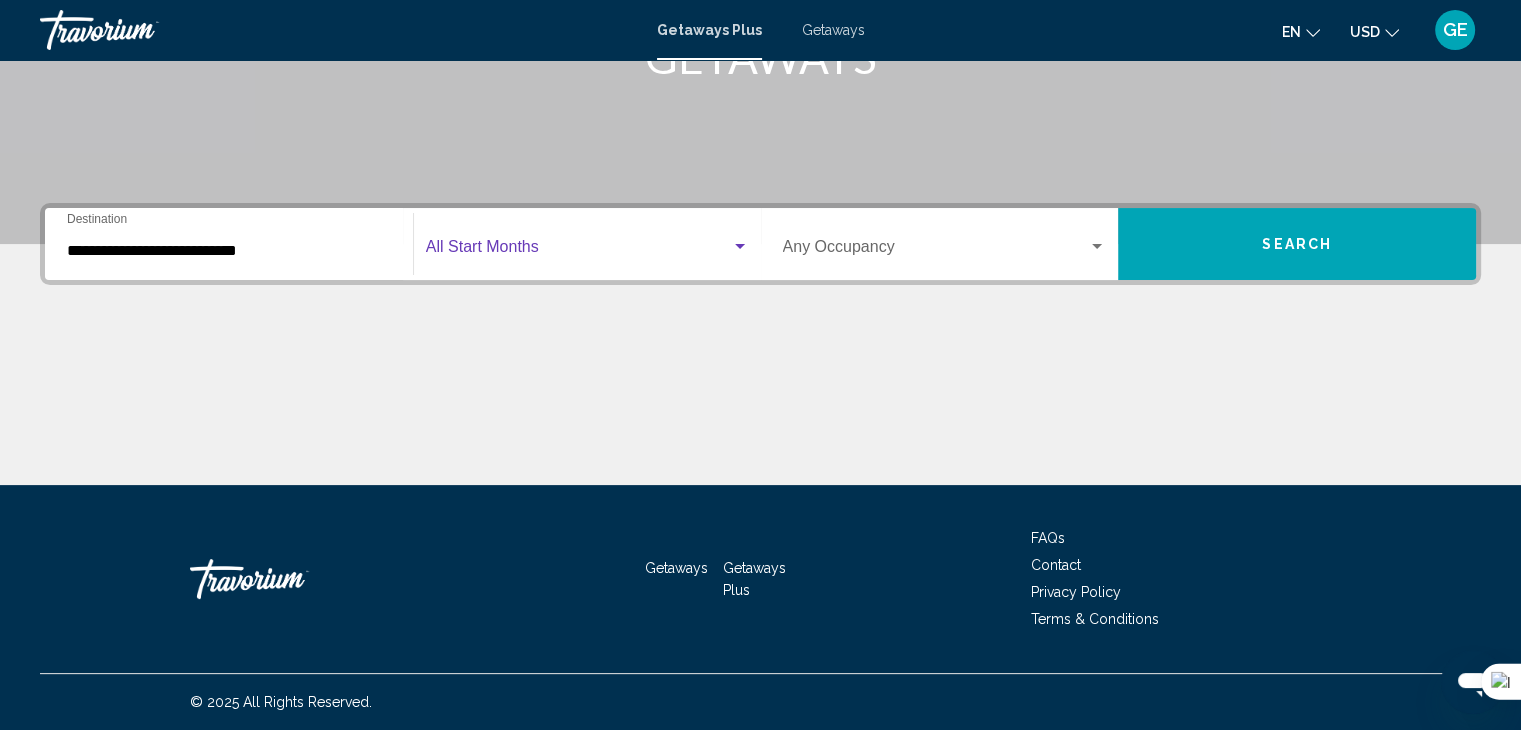 click at bounding box center [578, 251] 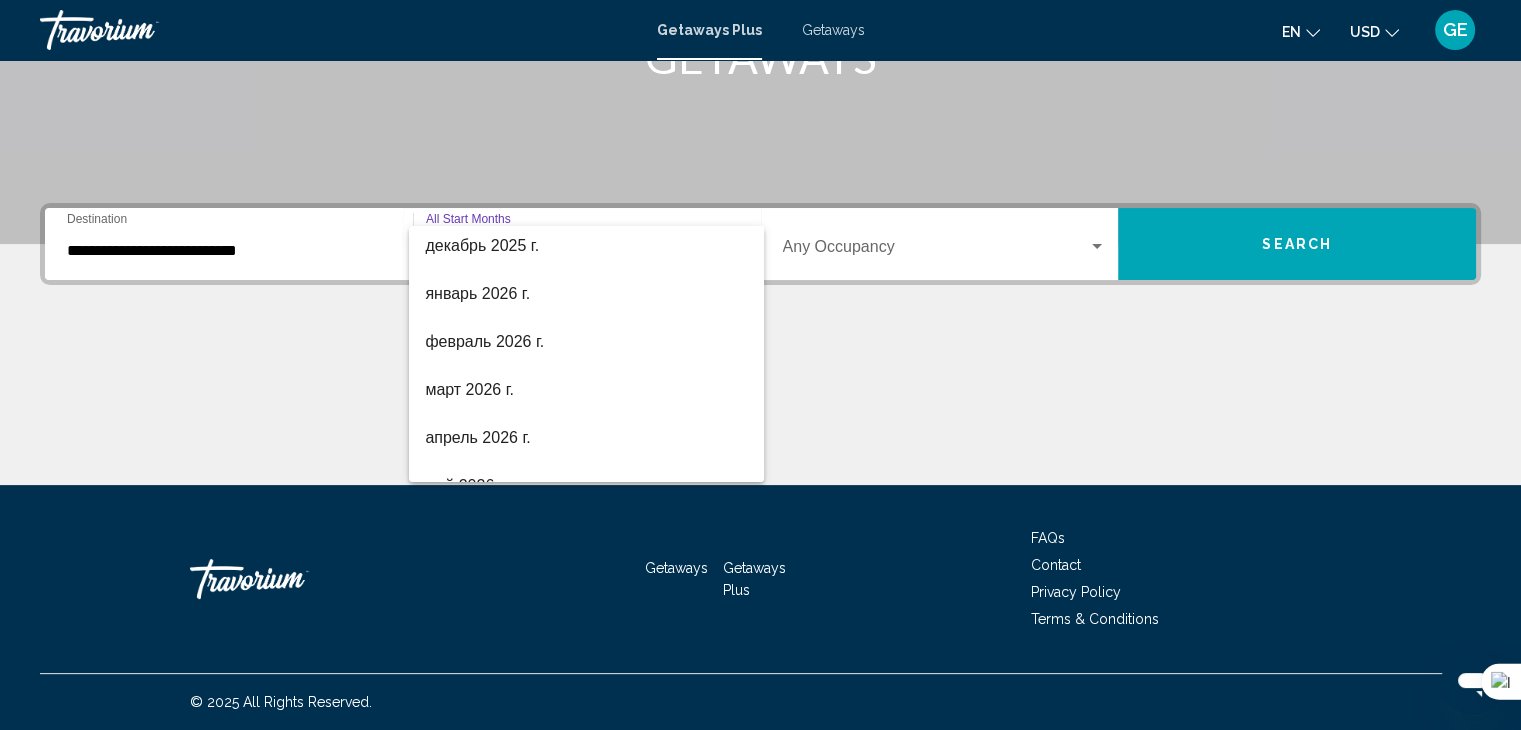 scroll, scrollTop: 253, scrollLeft: 0, axis: vertical 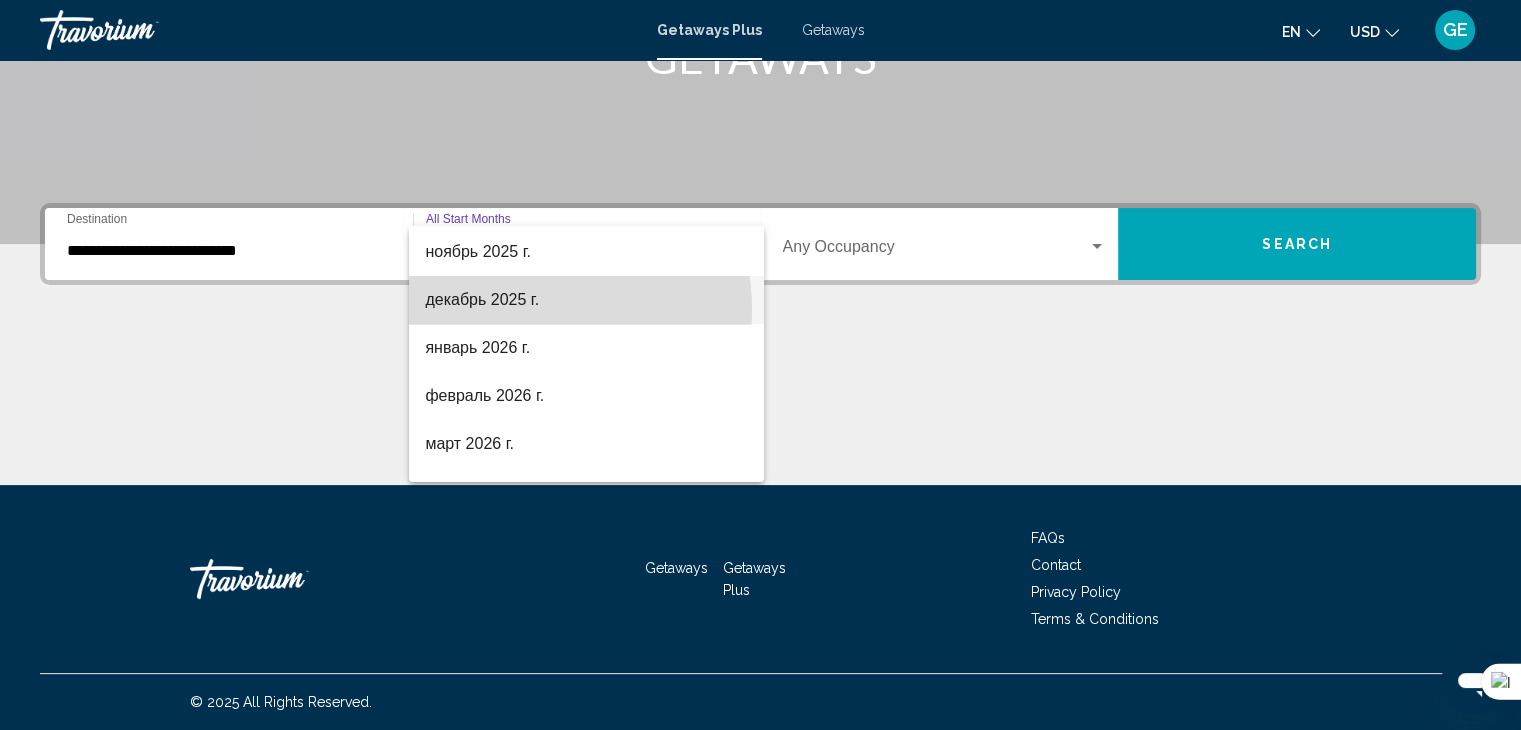 click on "декабрь 2025 г." at bounding box center (586, 300) 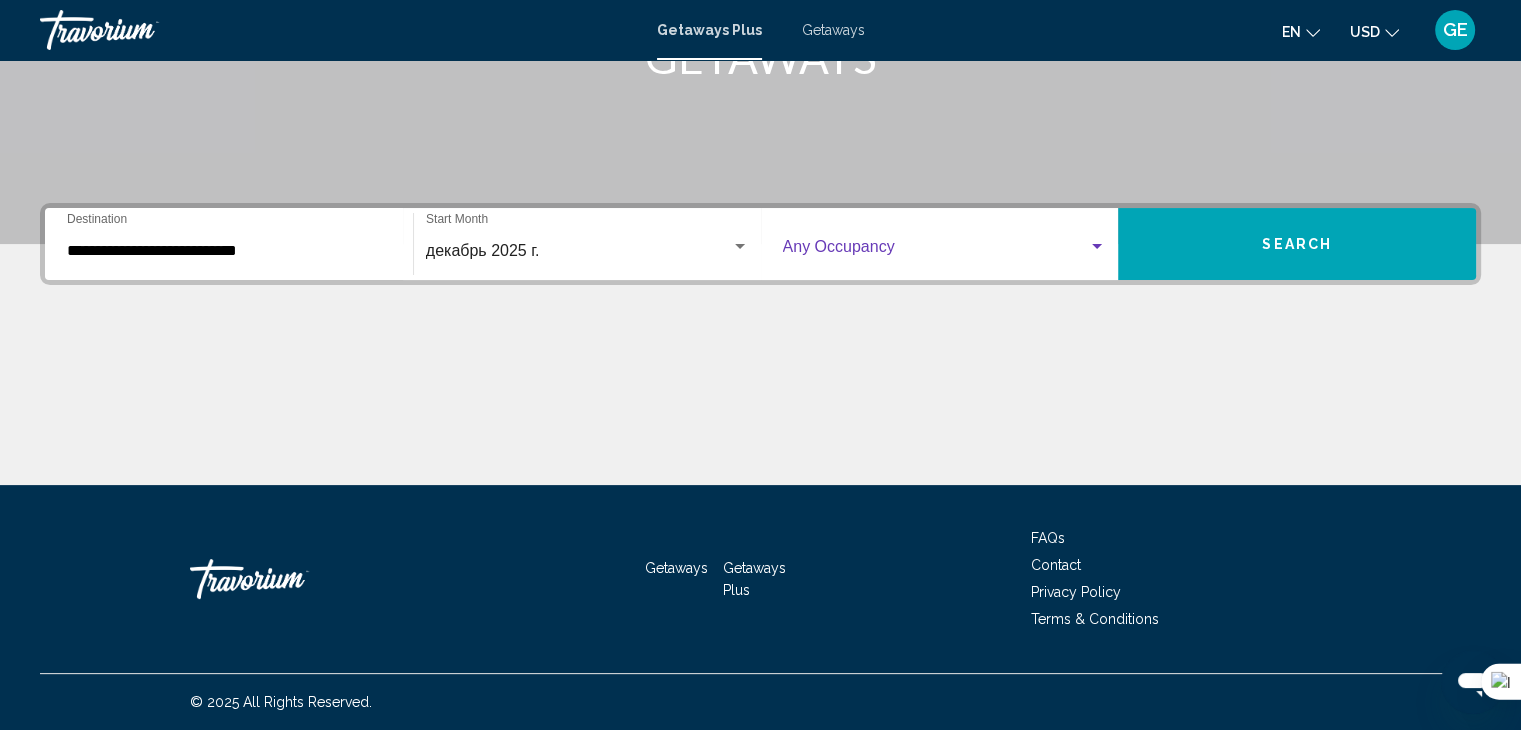 click at bounding box center (936, 251) 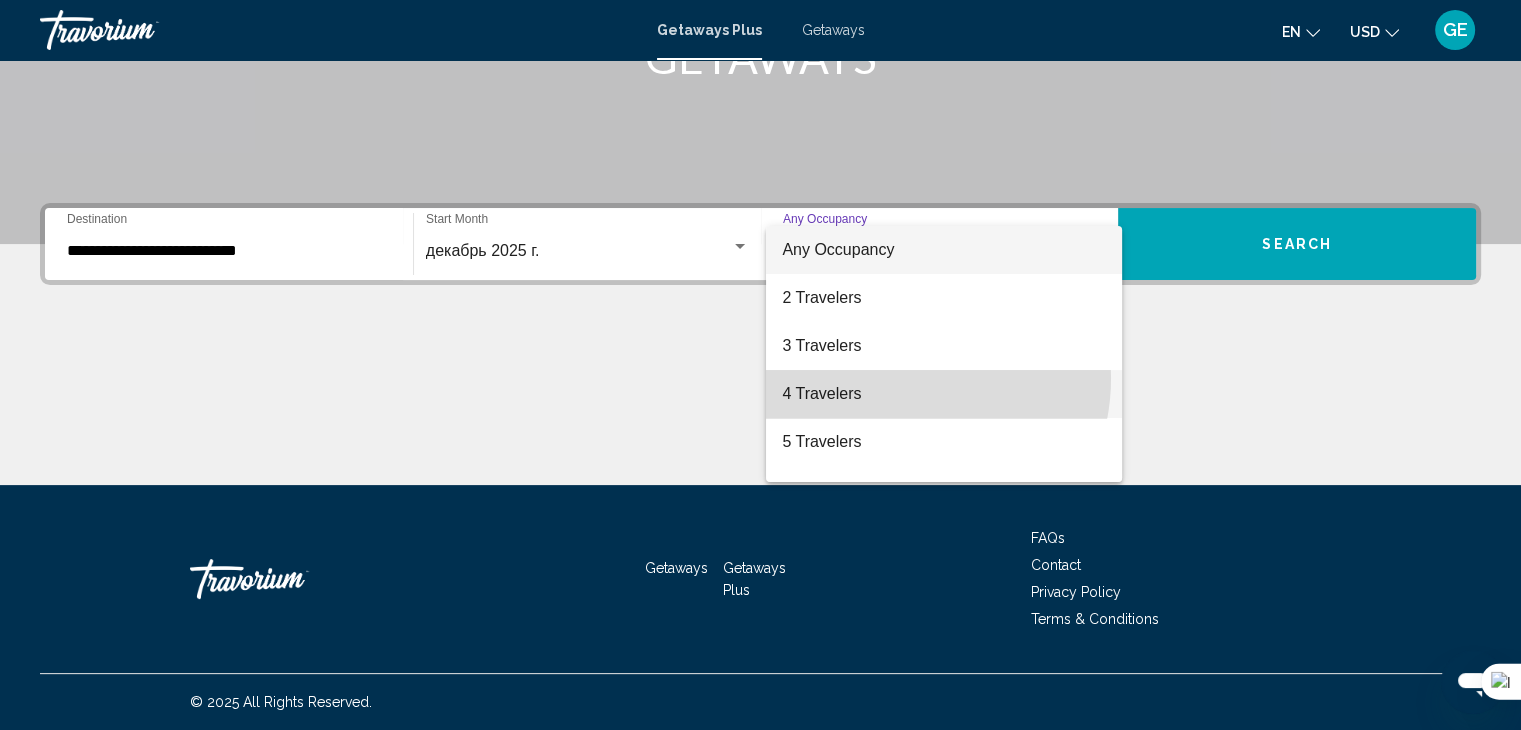 click on "4 Travelers" at bounding box center [944, 394] 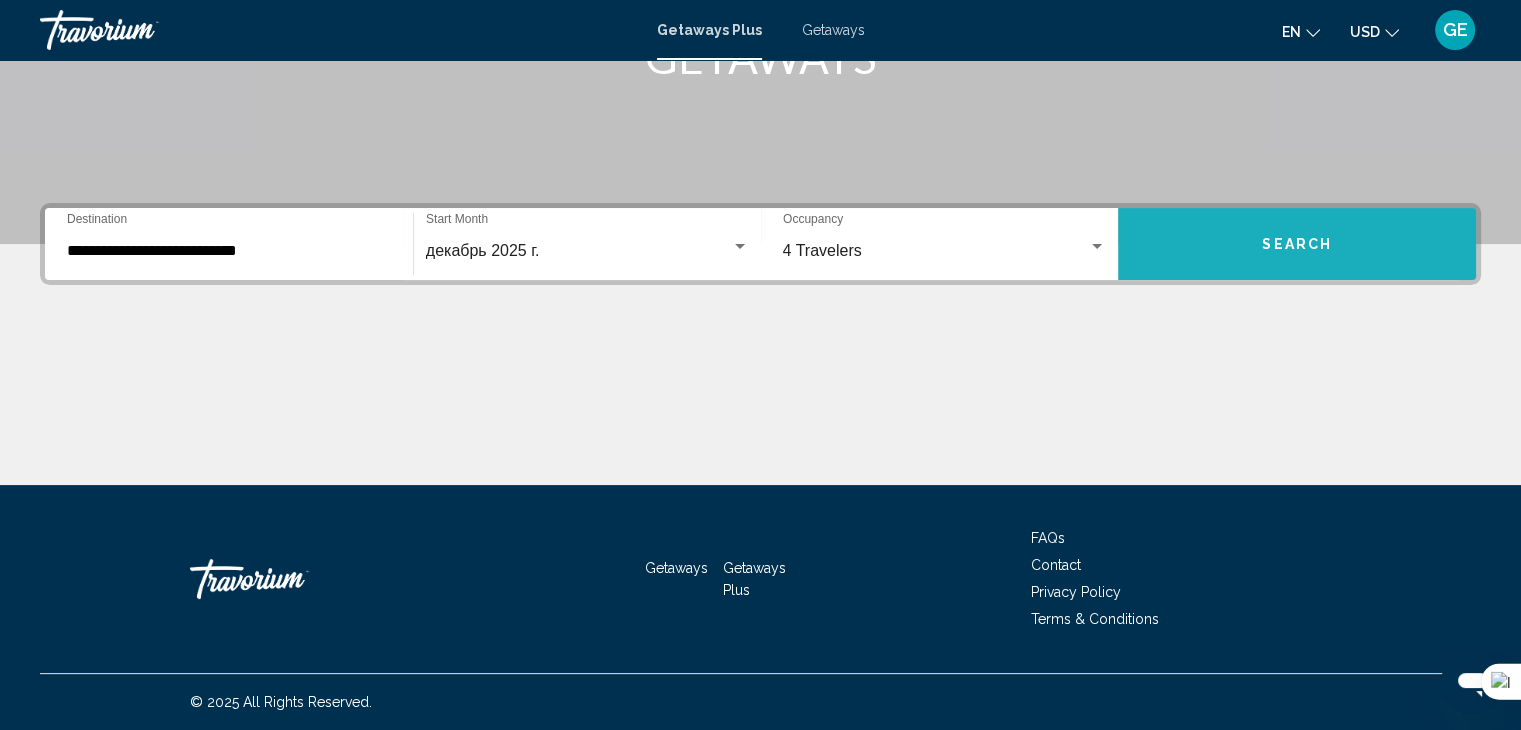 click on "Search" at bounding box center (1297, 244) 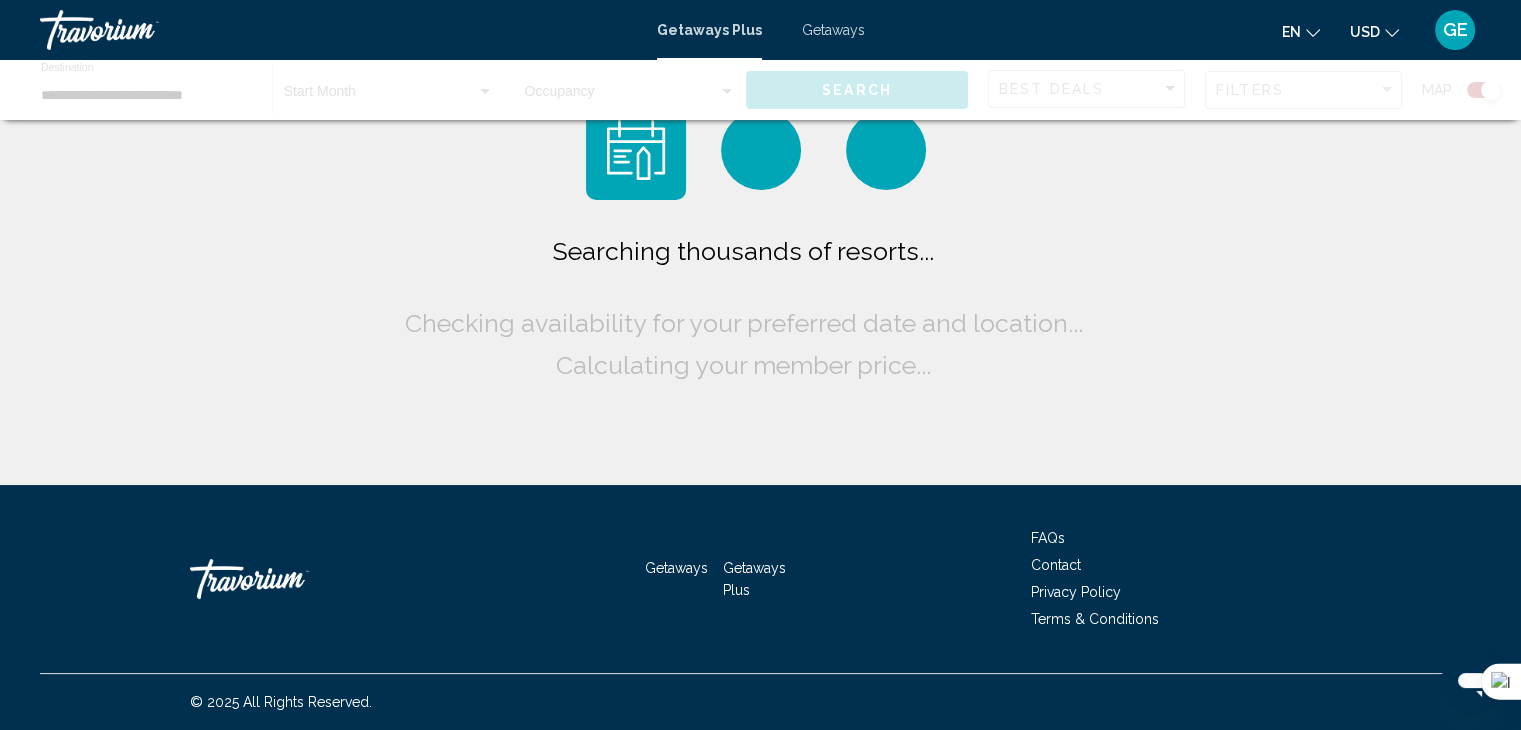 scroll, scrollTop: 0, scrollLeft: 0, axis: both 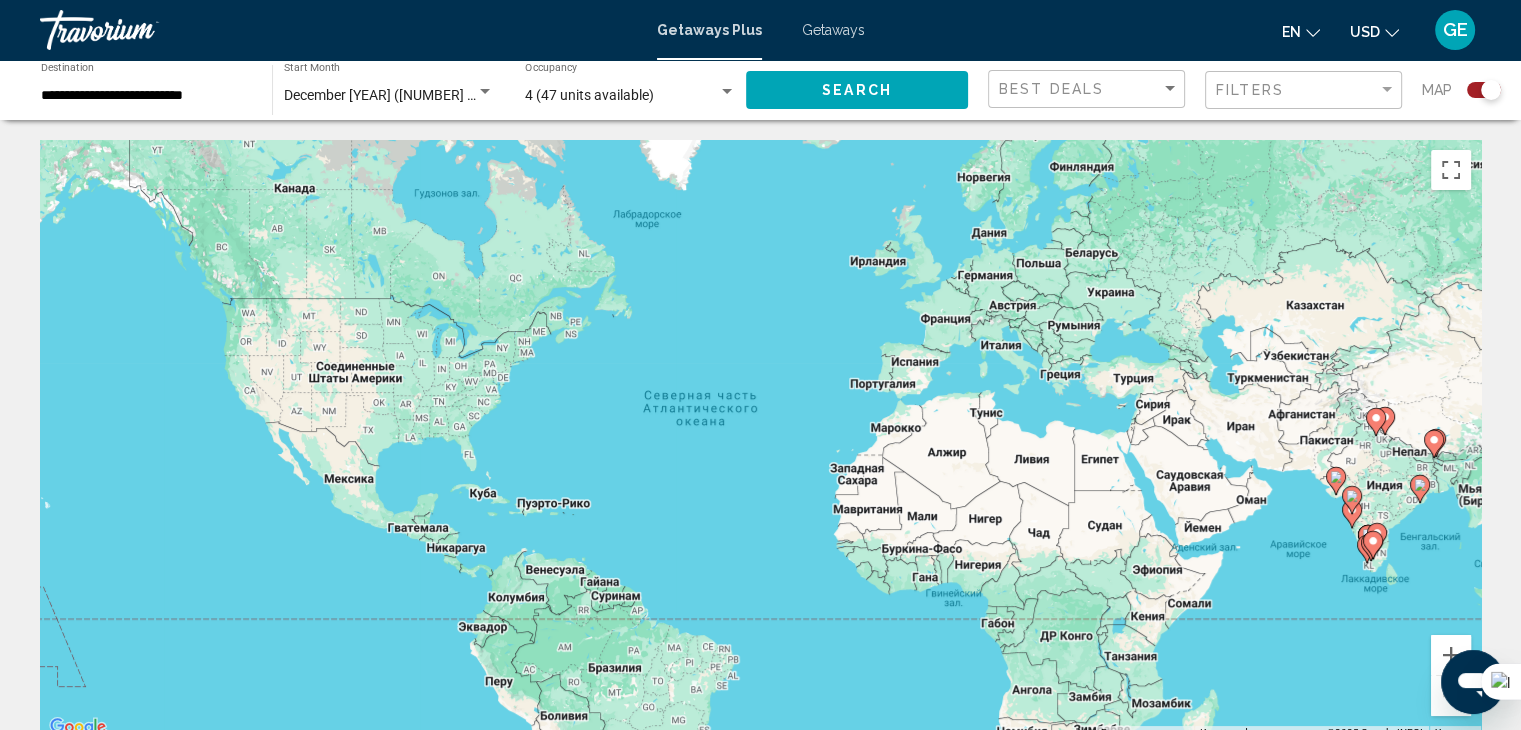 click on "**********" 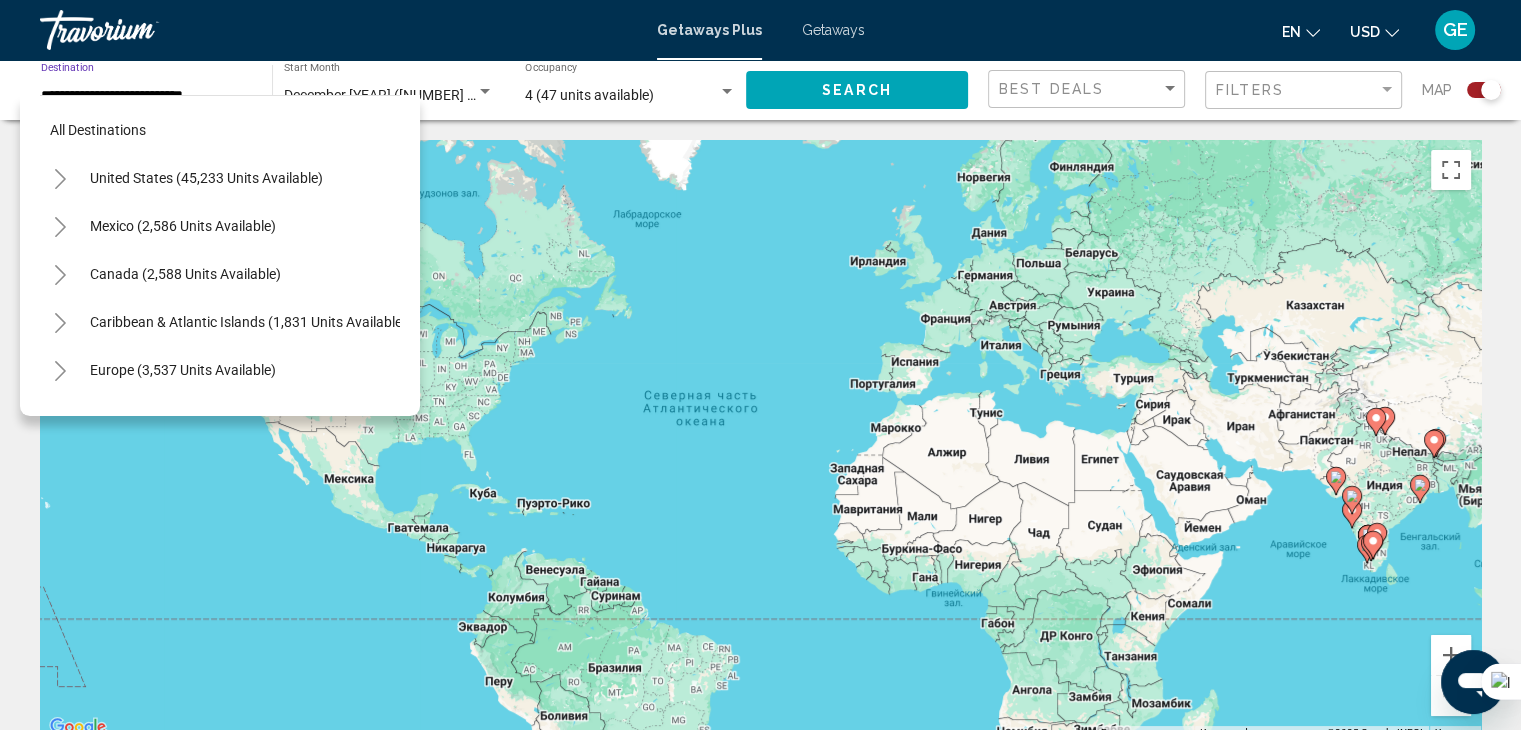 scroll, scrollTop: 366, scrollLeft: 0, axis: vertical 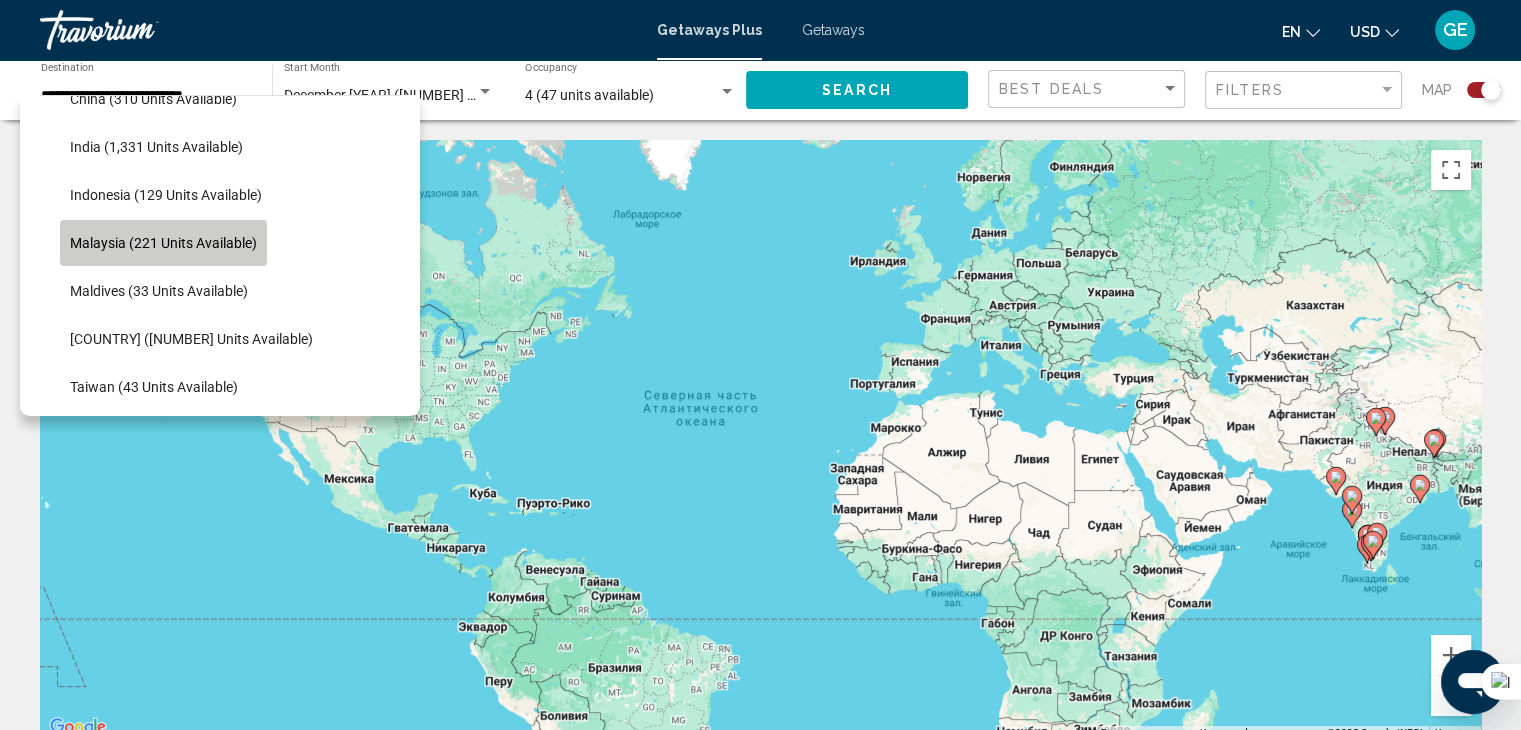 click on "Malaysia (221 units available)" 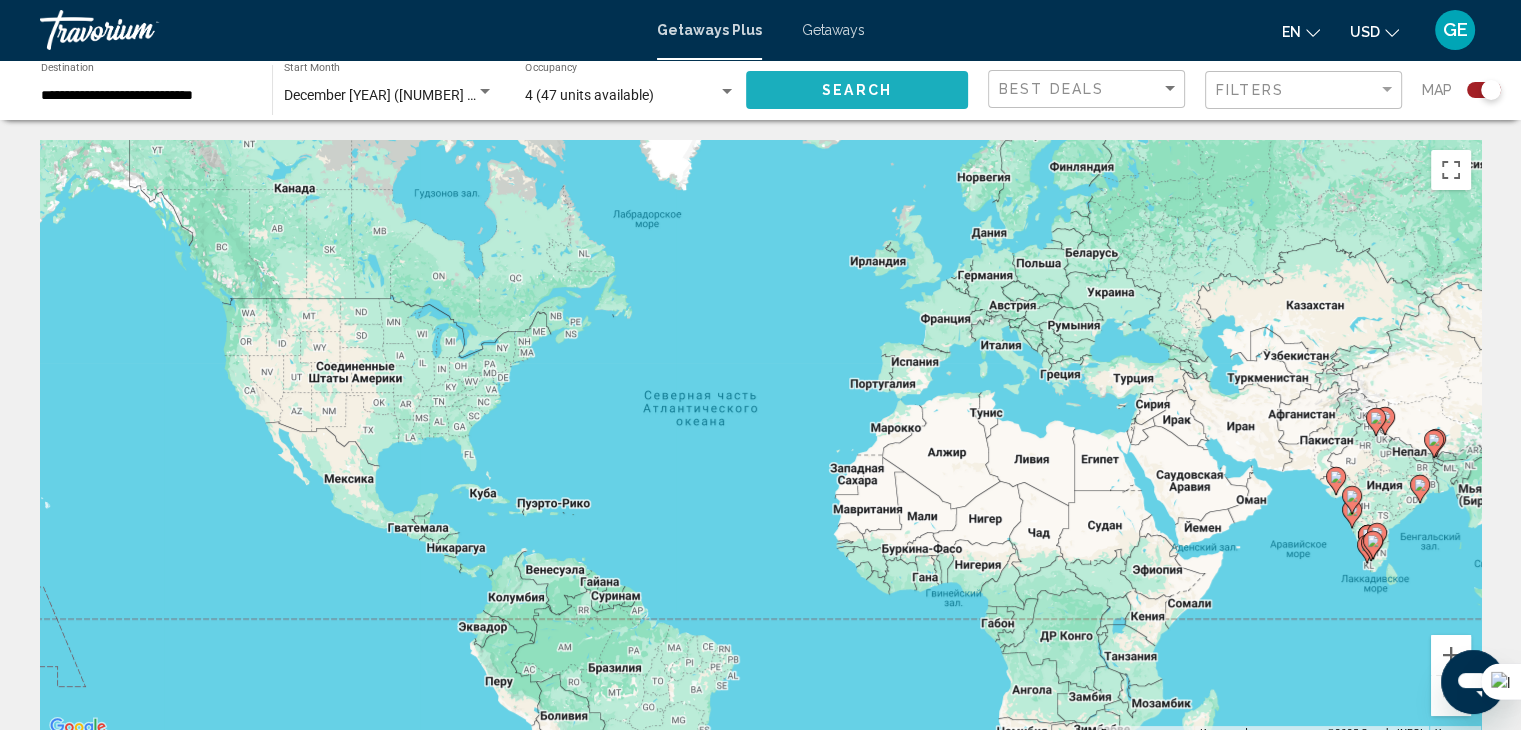 click on "Search" 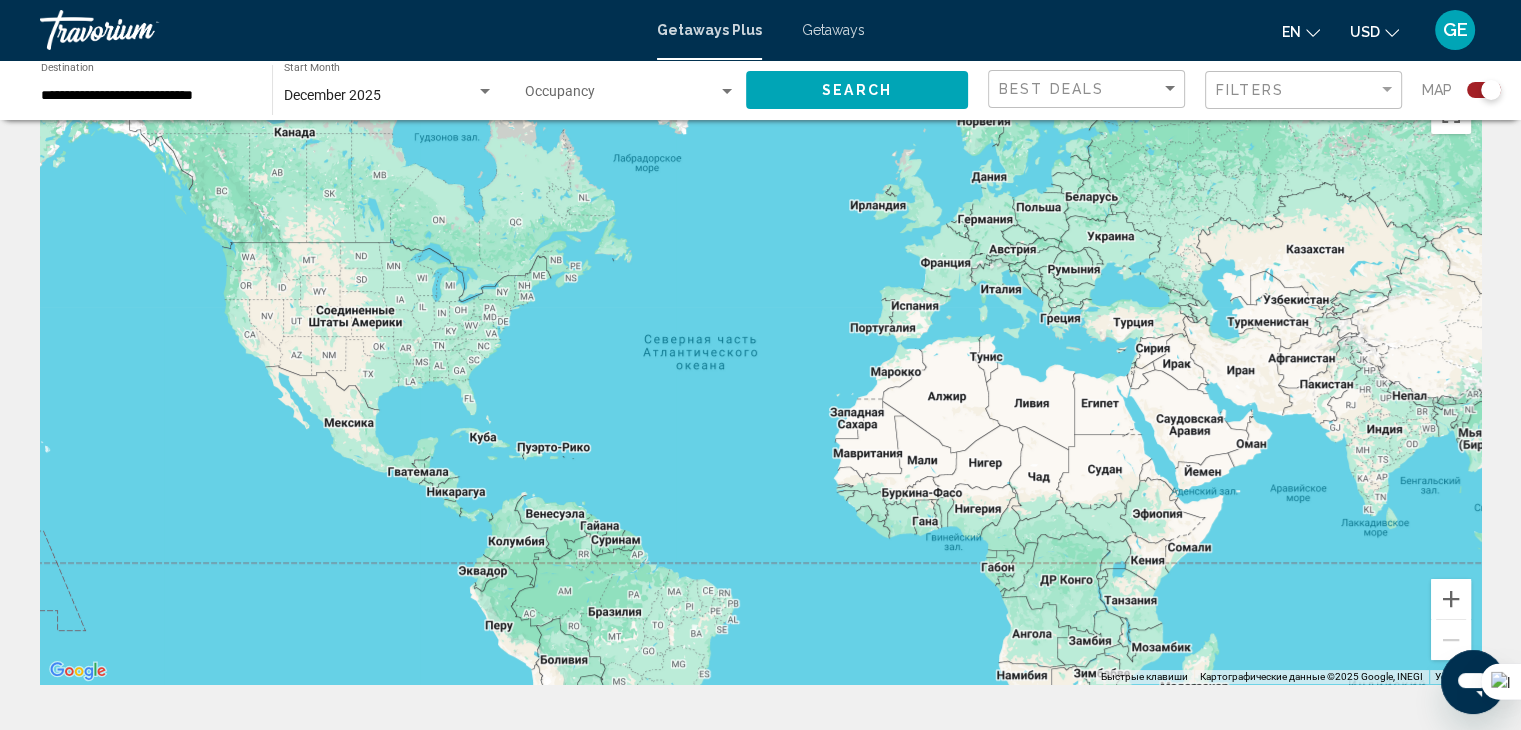 scroll, scrollTop: 0, scrollLeft: 0, axis: both 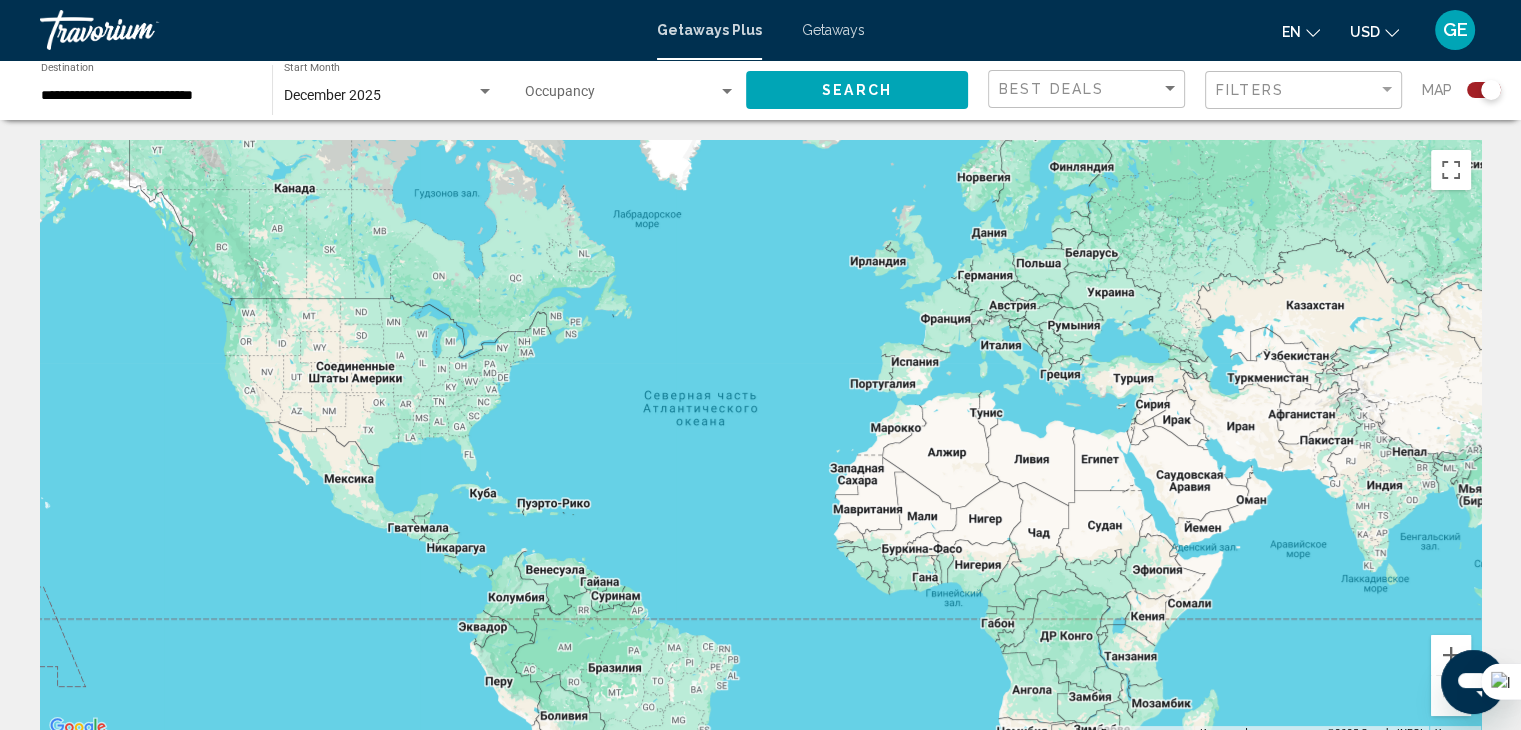click on "**********" 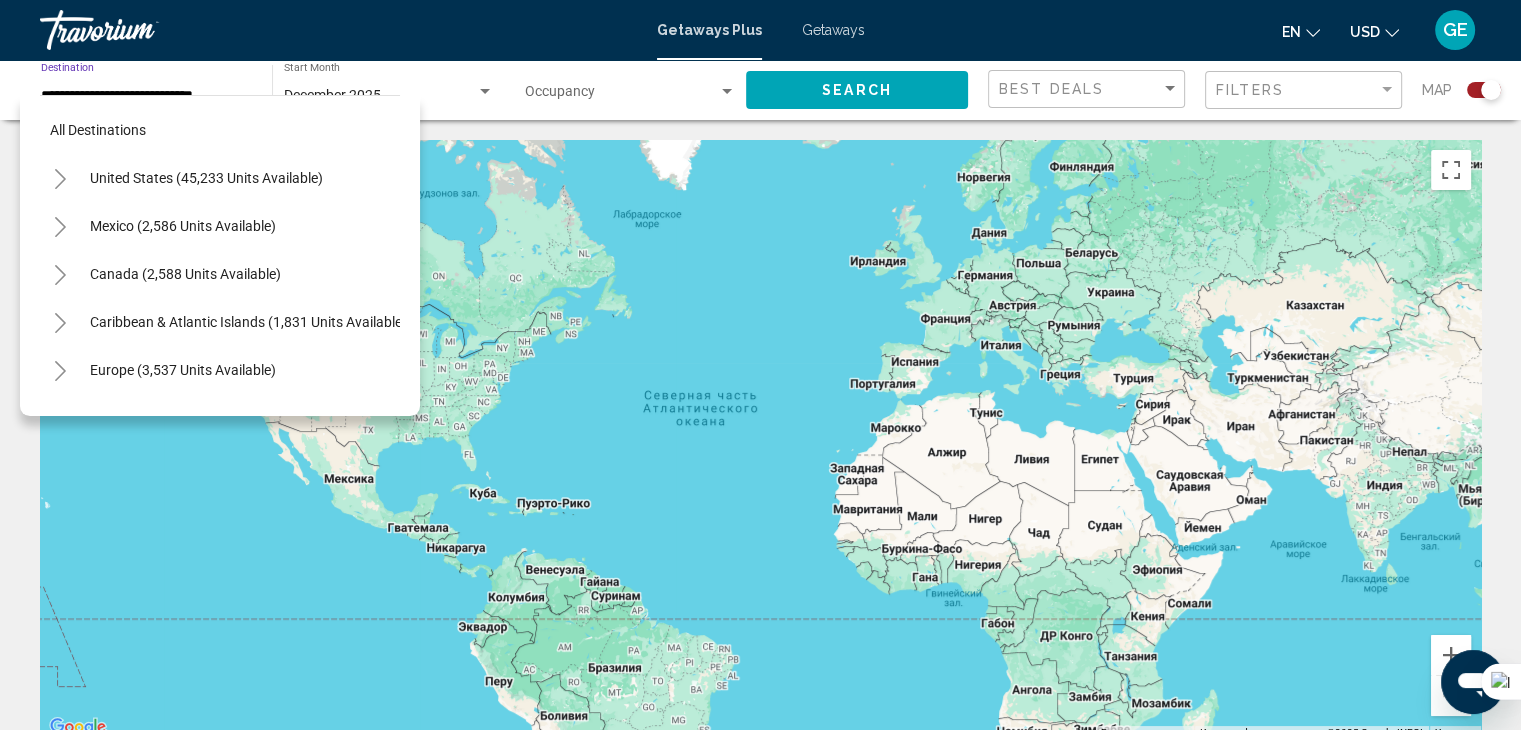scroll, scrollTop: 606, scrollLeft: 0, axis: vertical 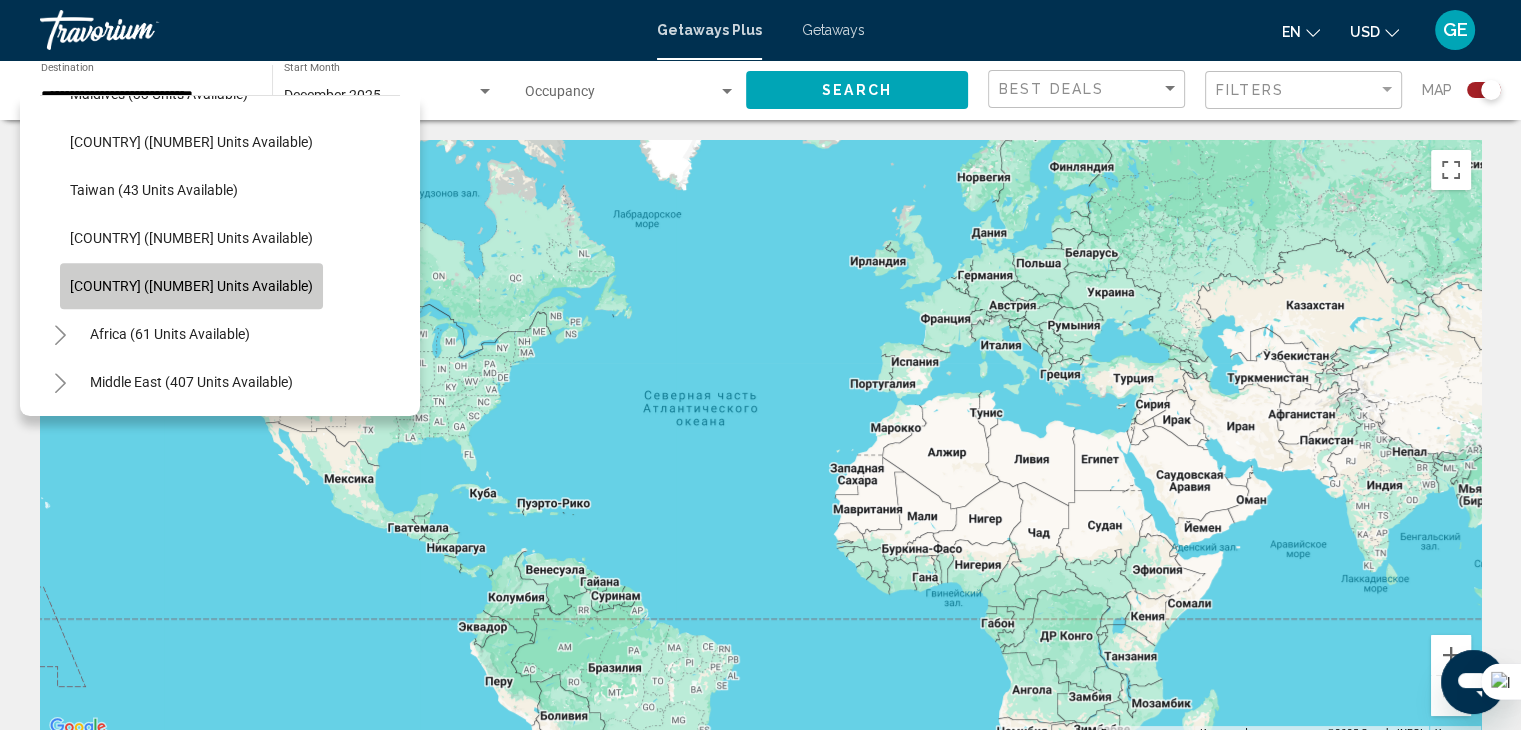 click on "[COUNTRY] ([NUMBER] units available)" 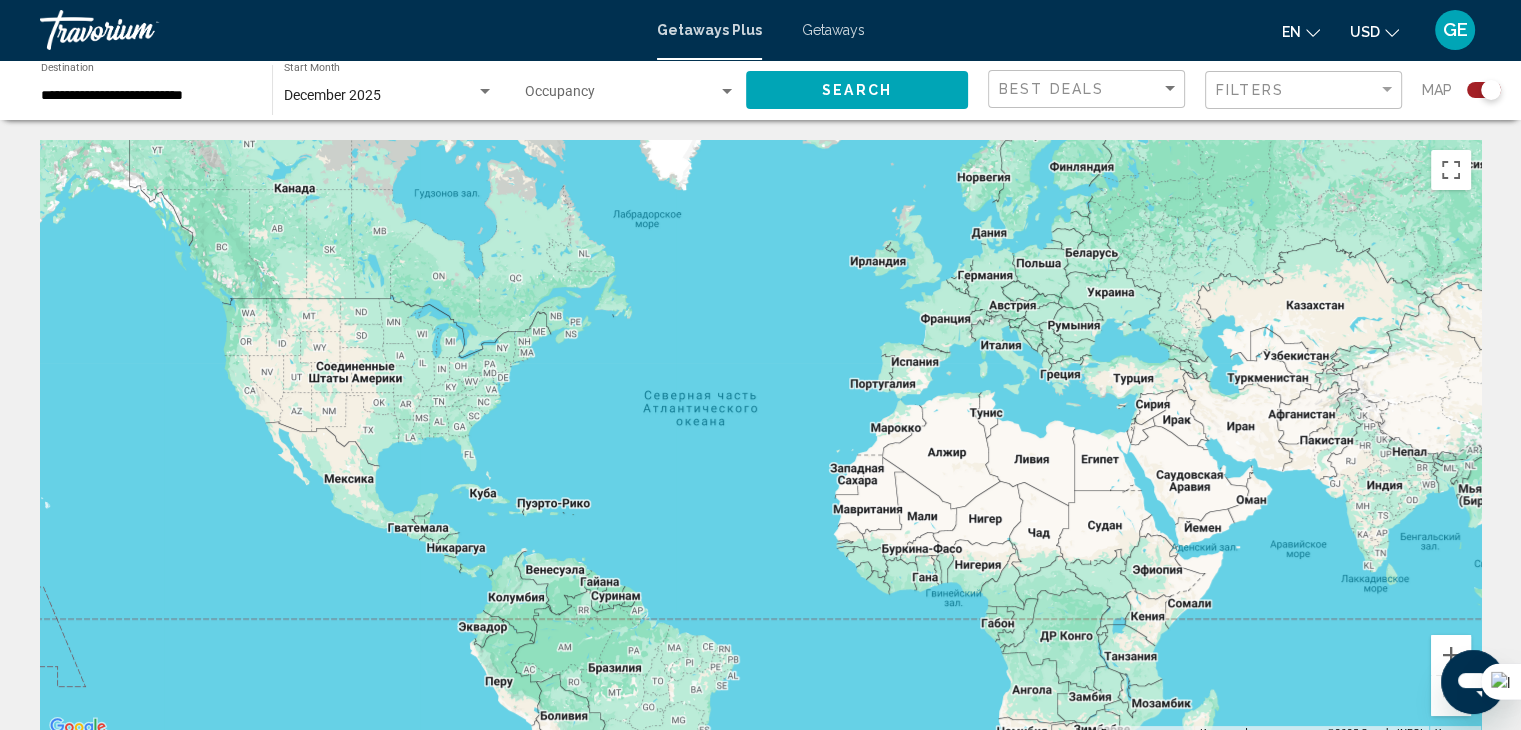 click at bounding box center (760, 440) 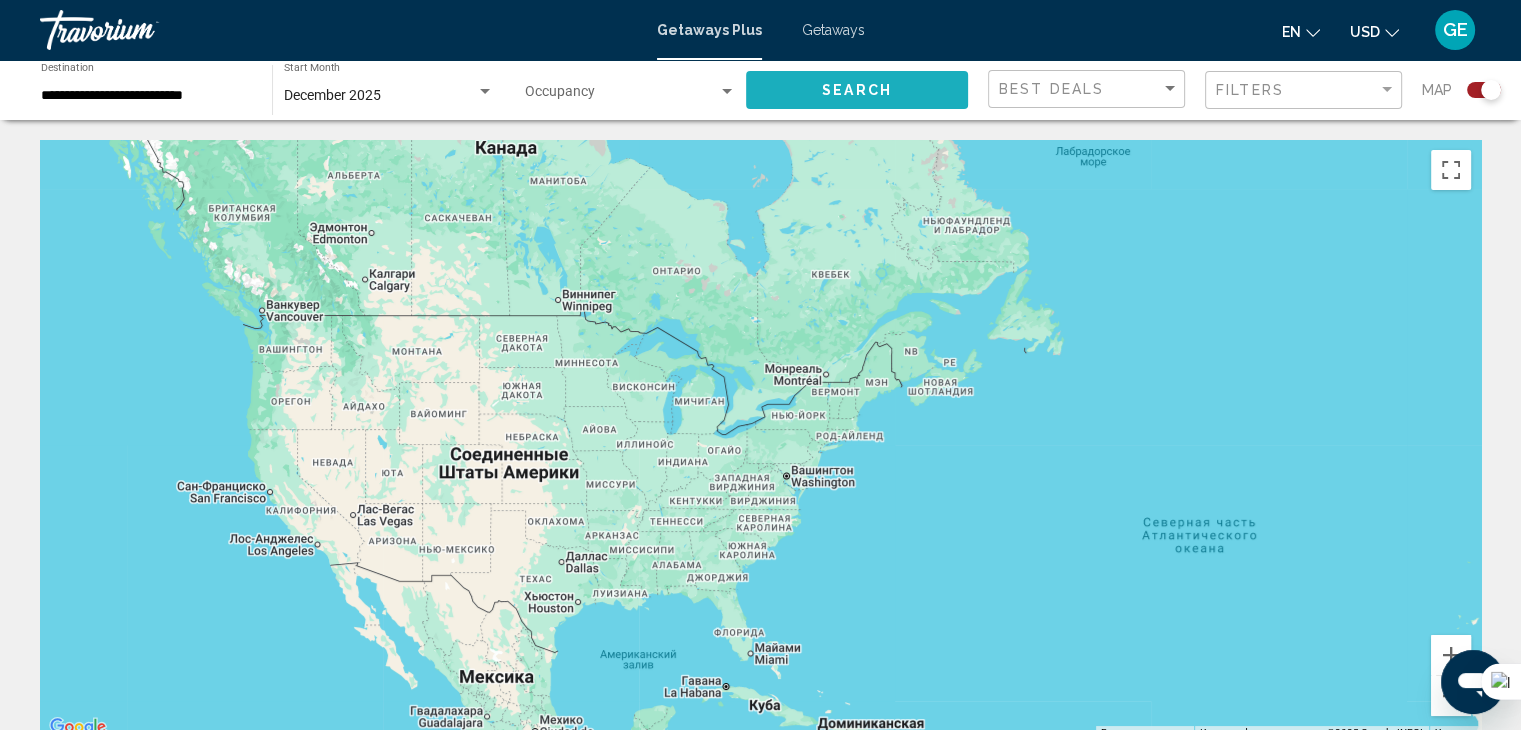 click on "Search" 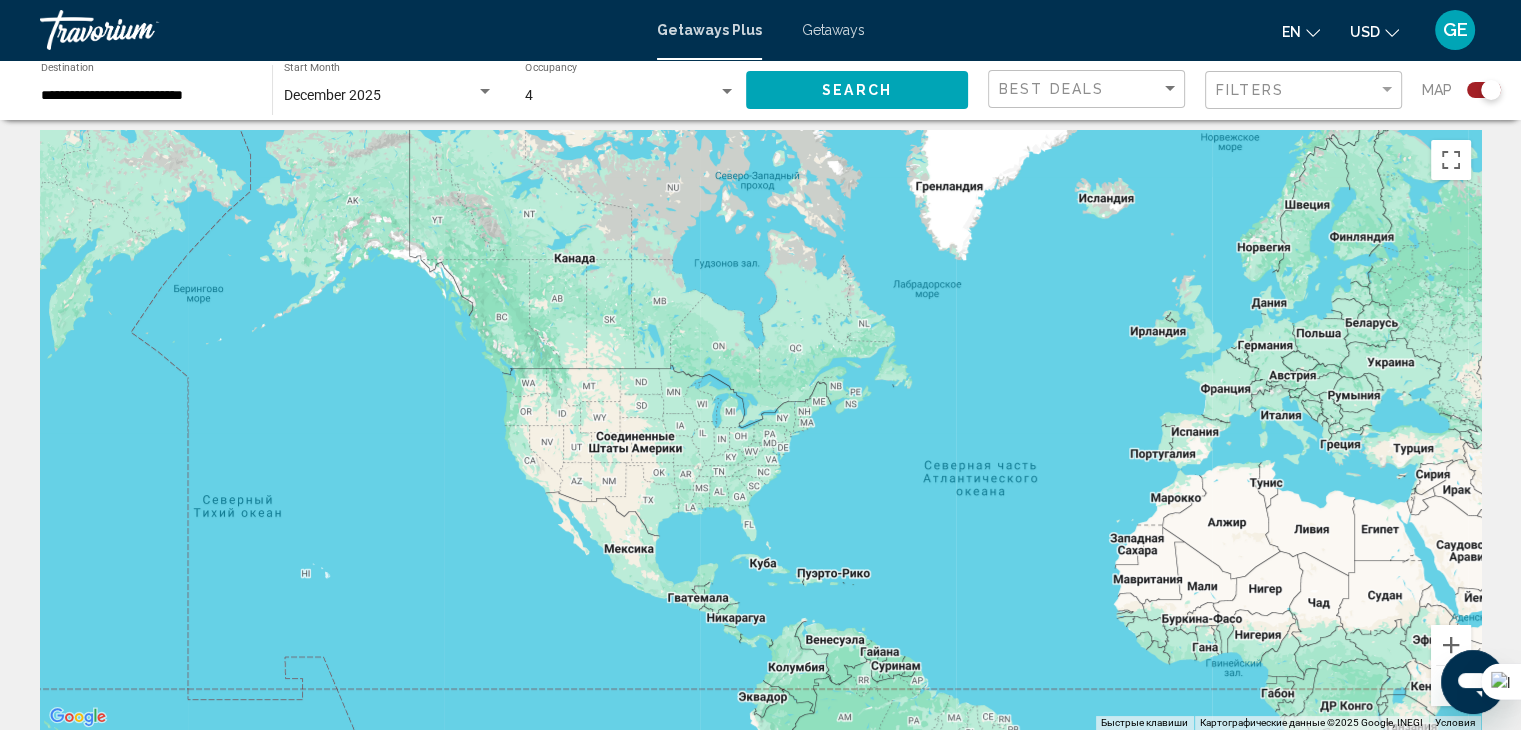 scroll, scrollTop: 0, scrollLeft: 0, axis: both 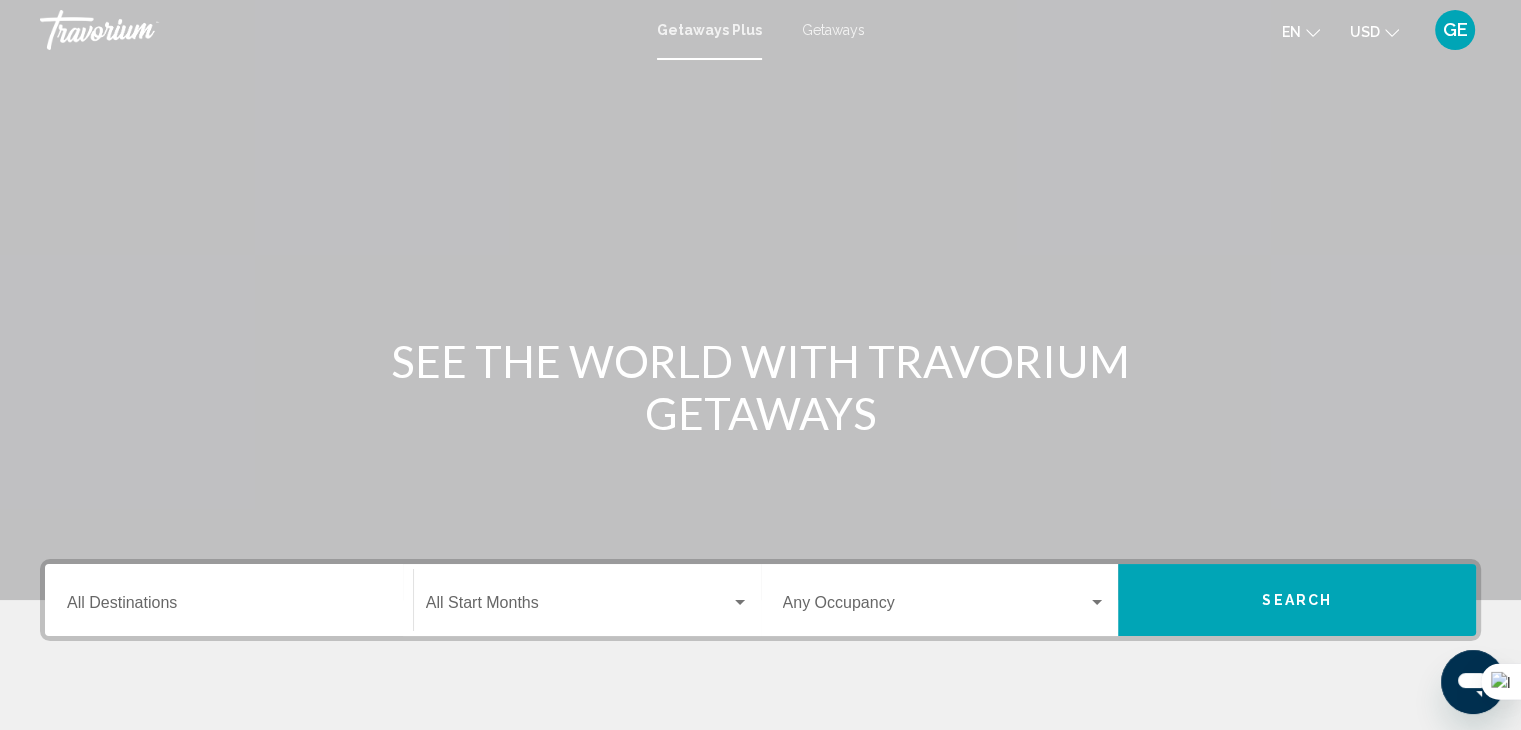 click on "Destination All Destinations" at bounding box center (229, 607) 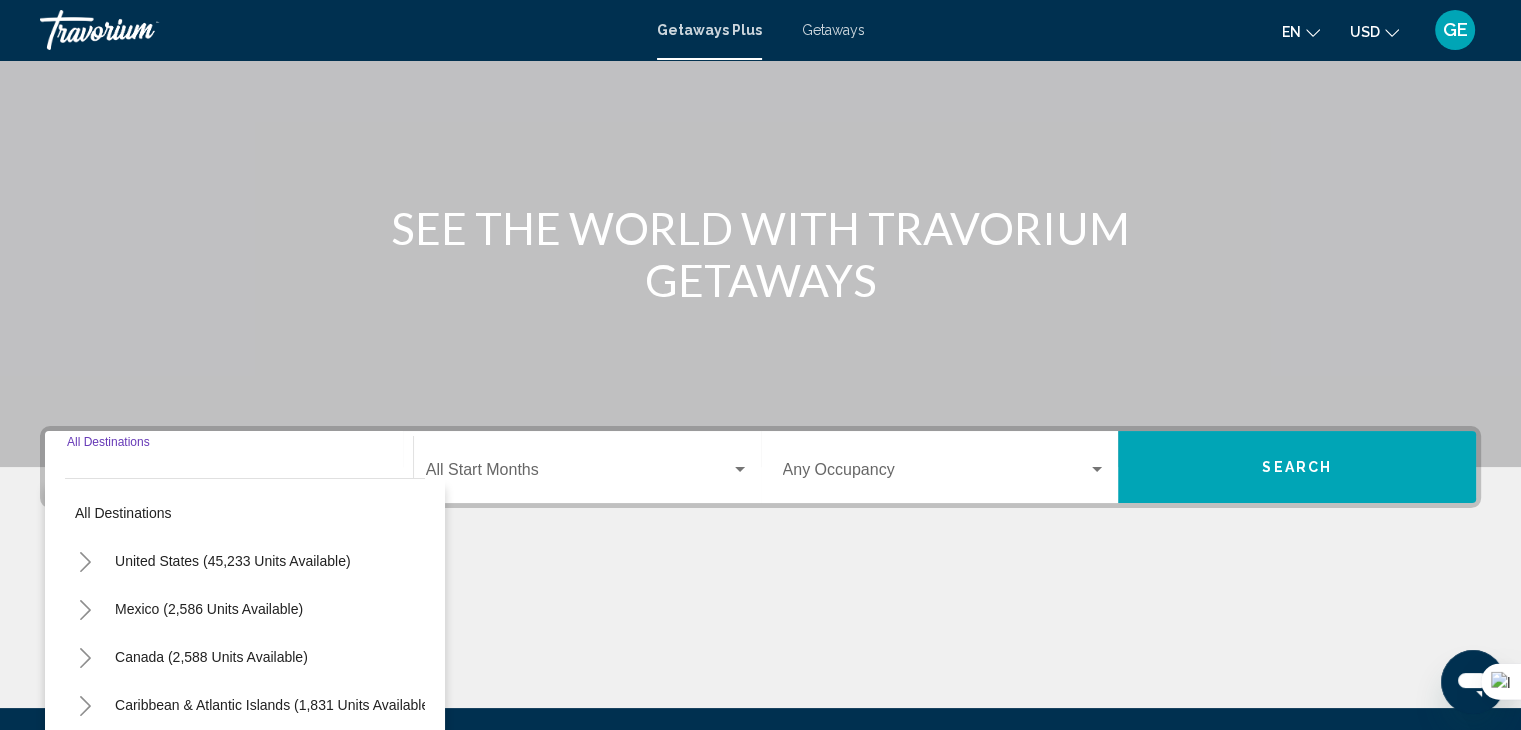 scroll, scrollTop: 356, scrollLeft: 0, axis: vertical 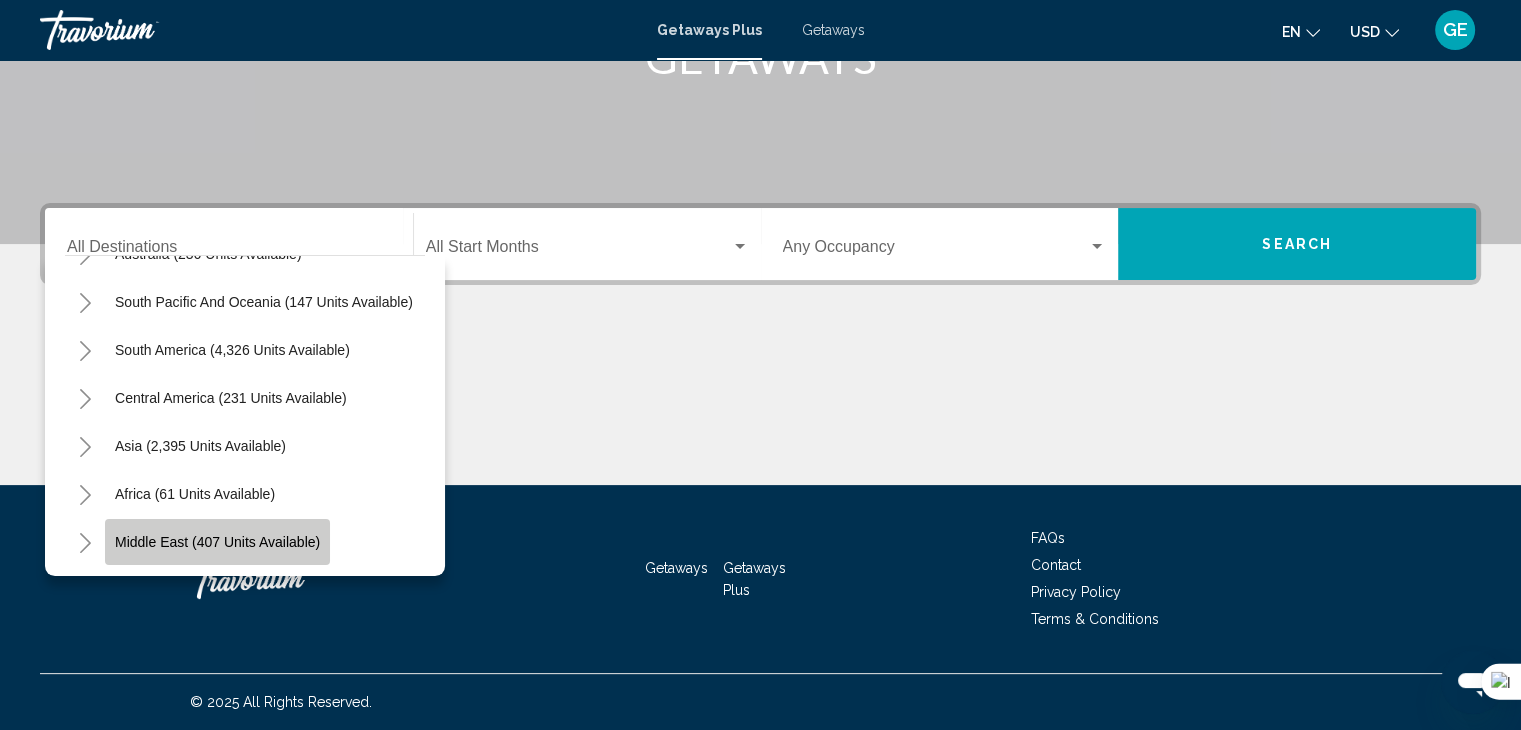 click on "Middle East (407 units available)" 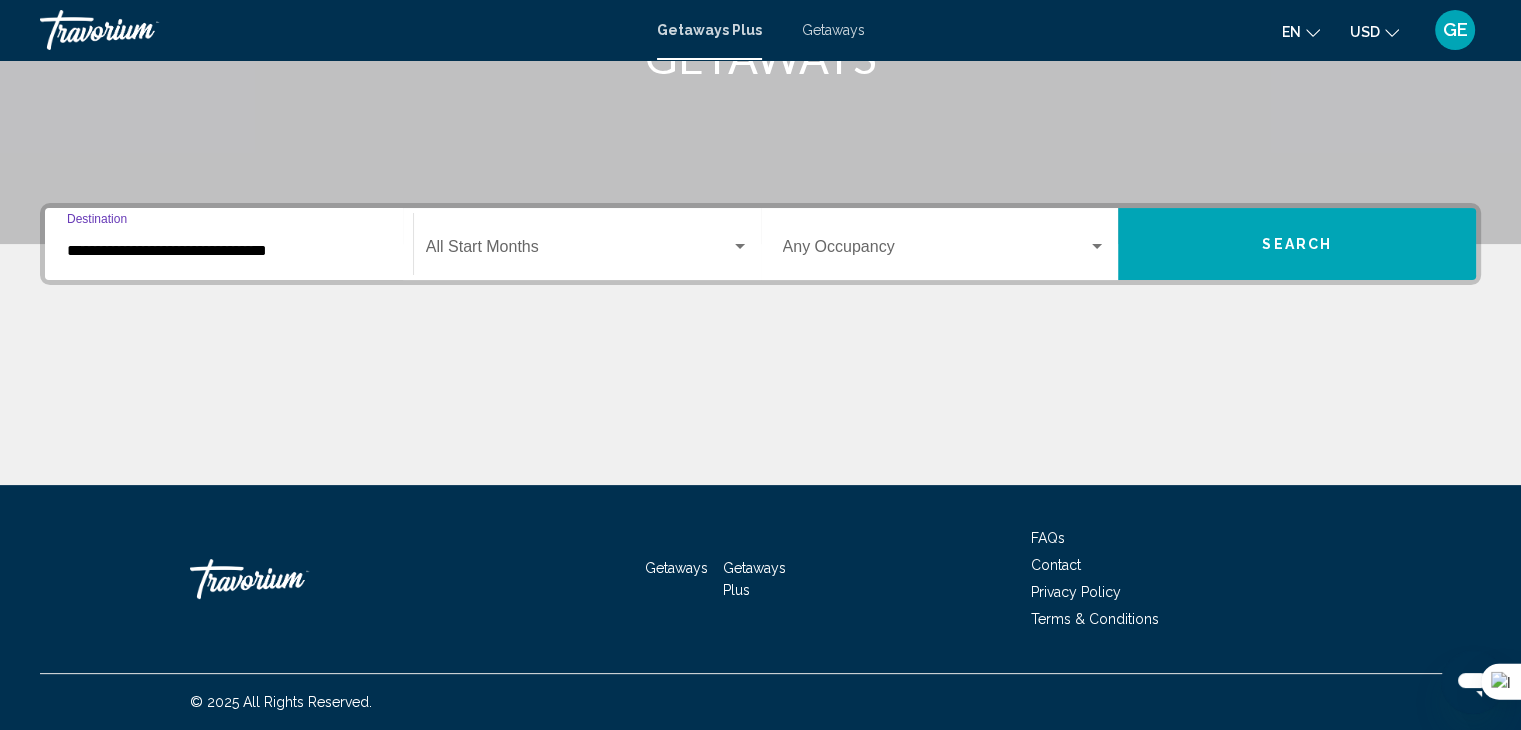 click on "**********" at bounding box center [229, 251] 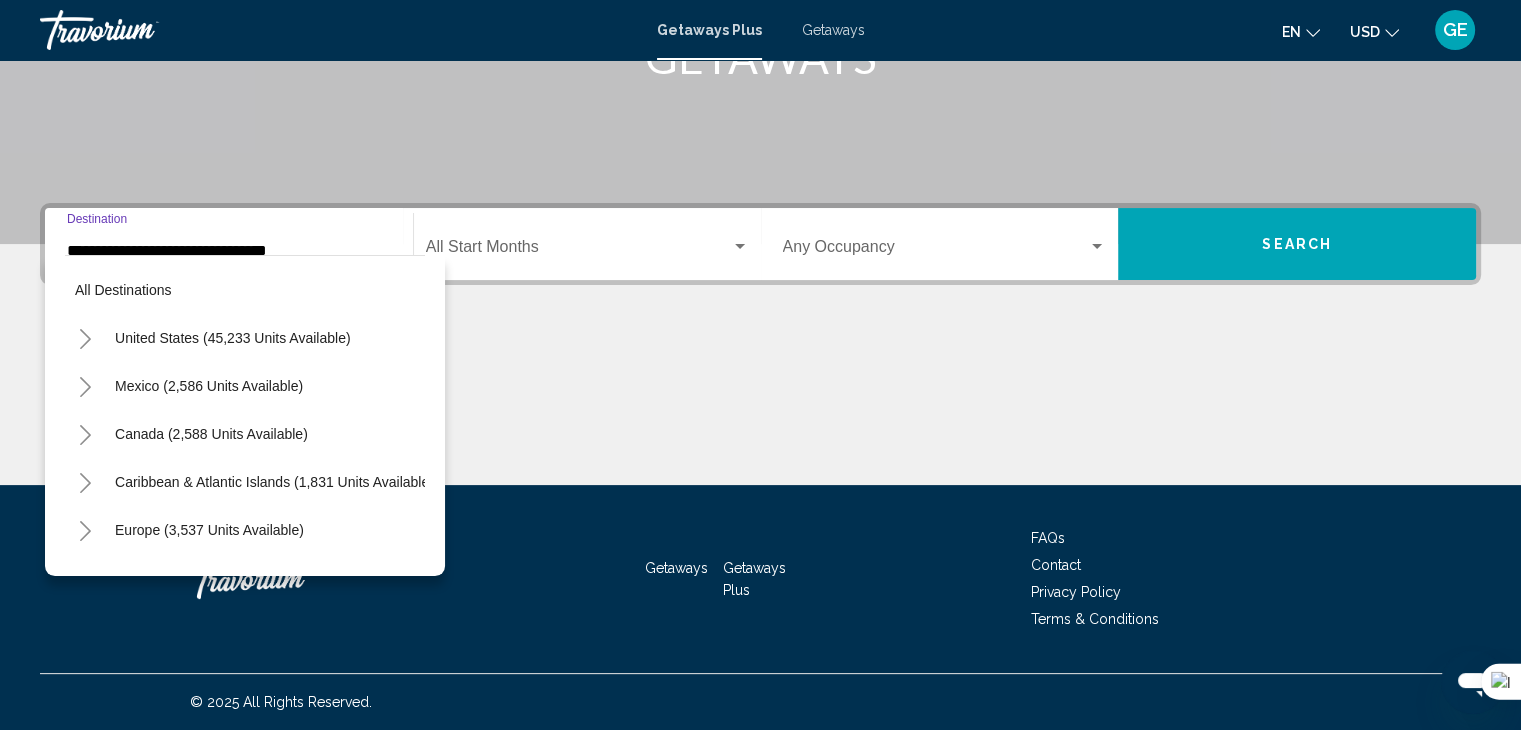 scroll, scrollTop: 462, scrollLeft: 0, axis: vertical 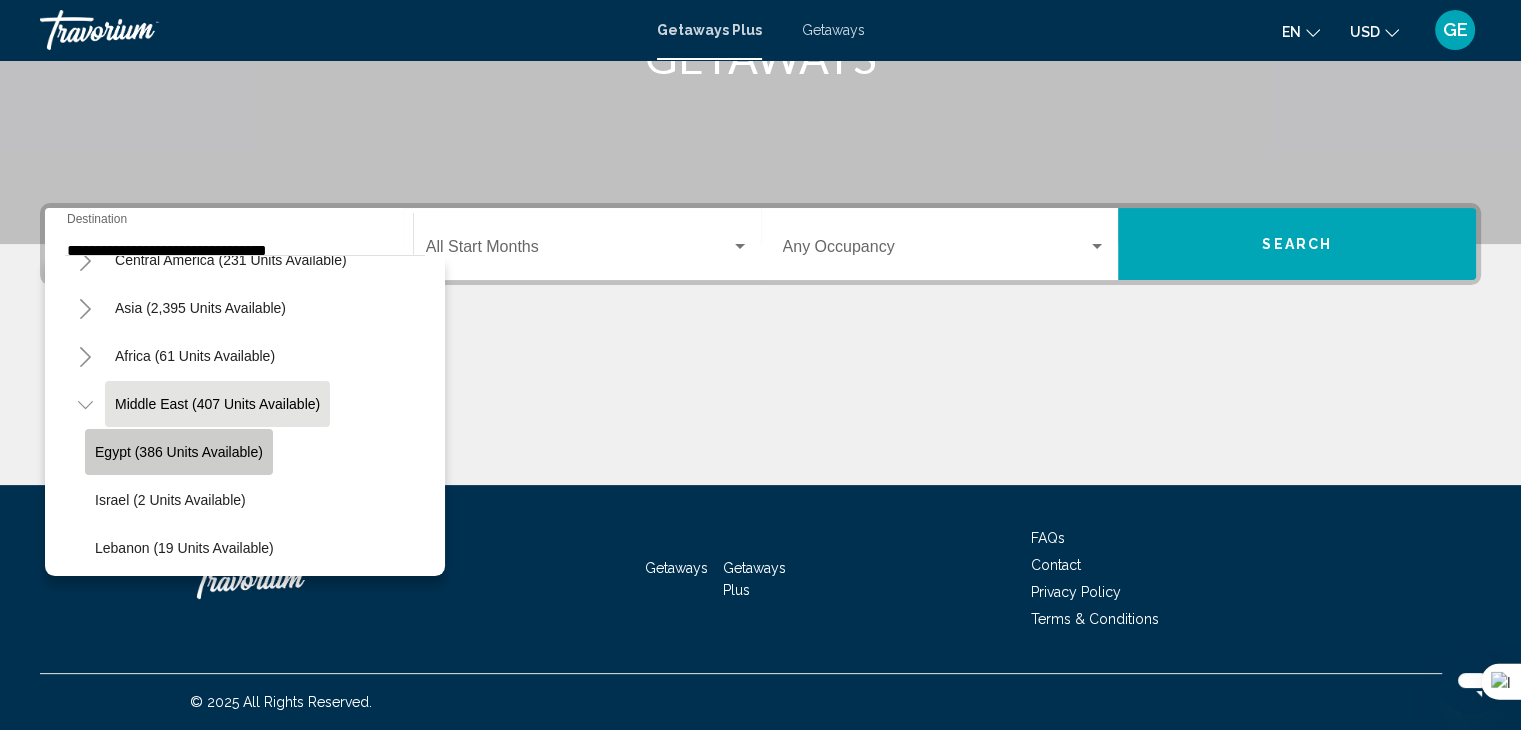 click on "Egypt (386 units available)" 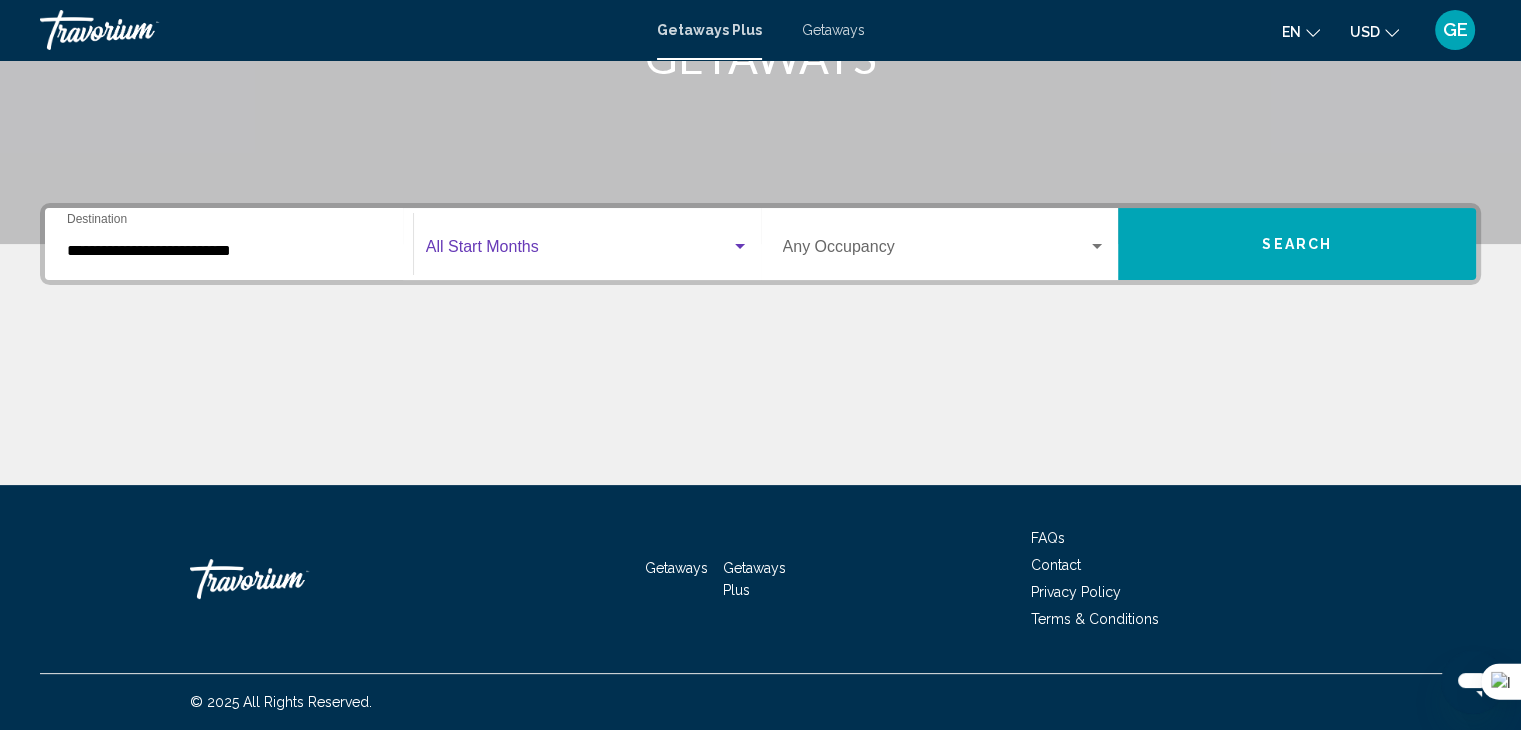 click at bounding box center [578, 251] 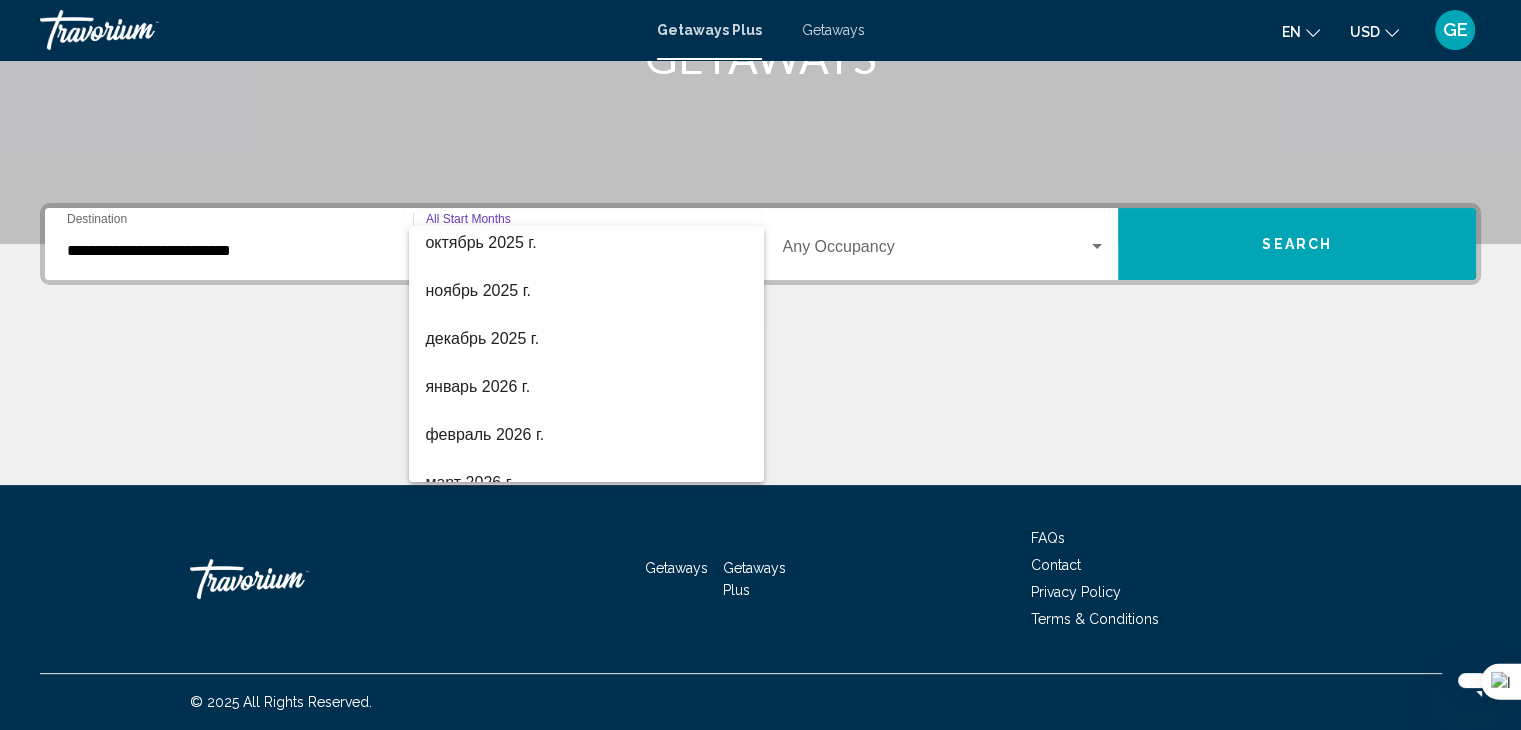 scroll, scrollTop: 153, scrollLeft: 0, axis: vertical 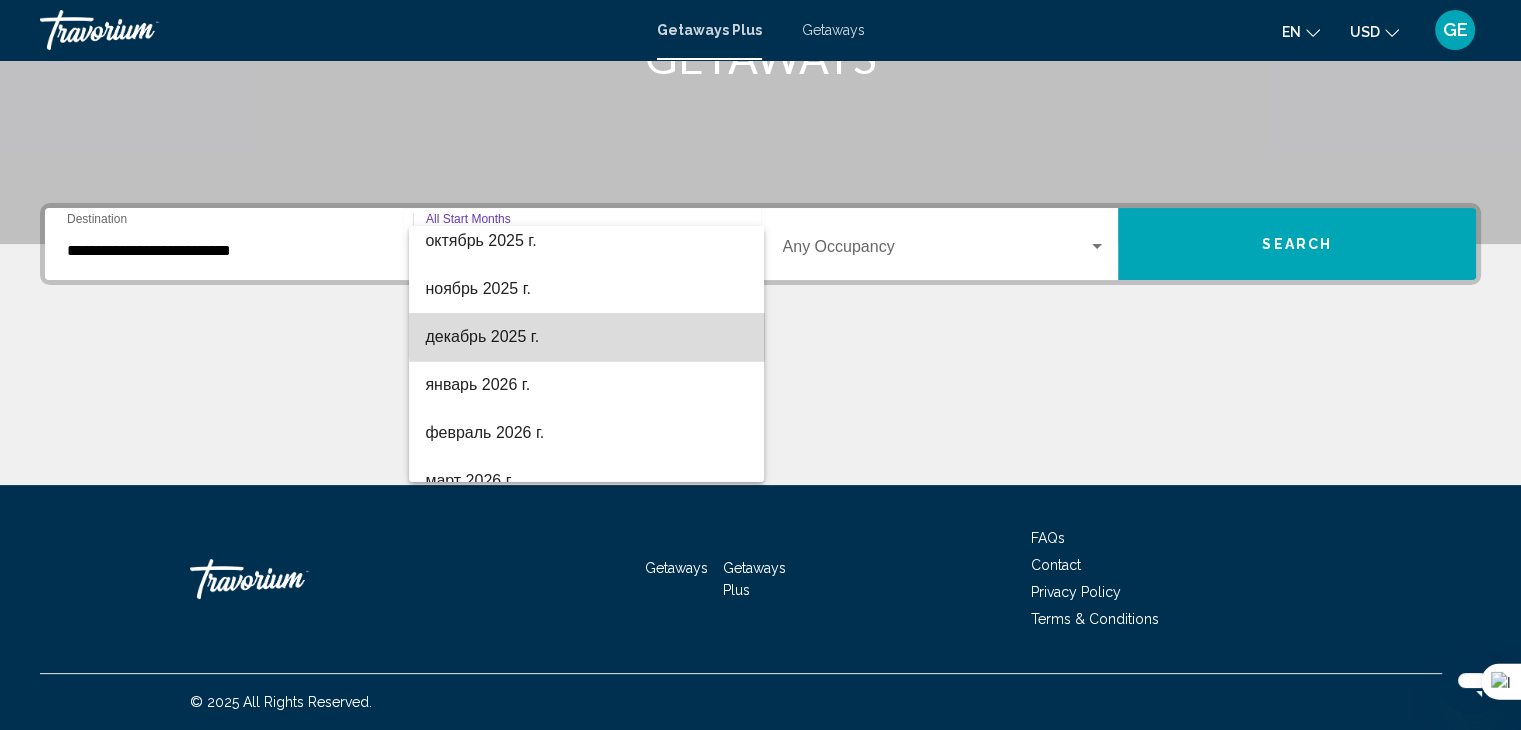 click on "декабрь 2025 г." at bounding box center [586, 337] 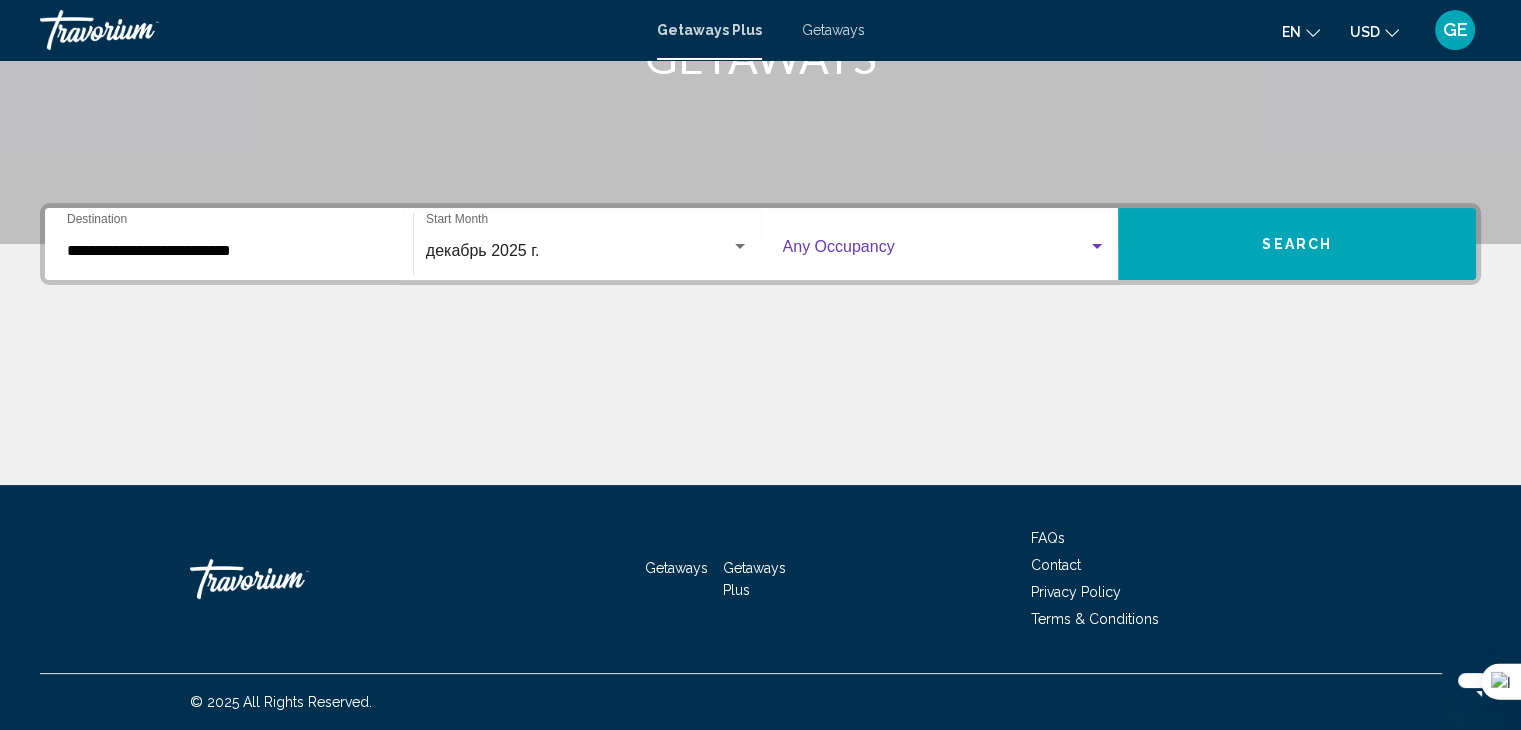 click at bounding box center (936, 251) 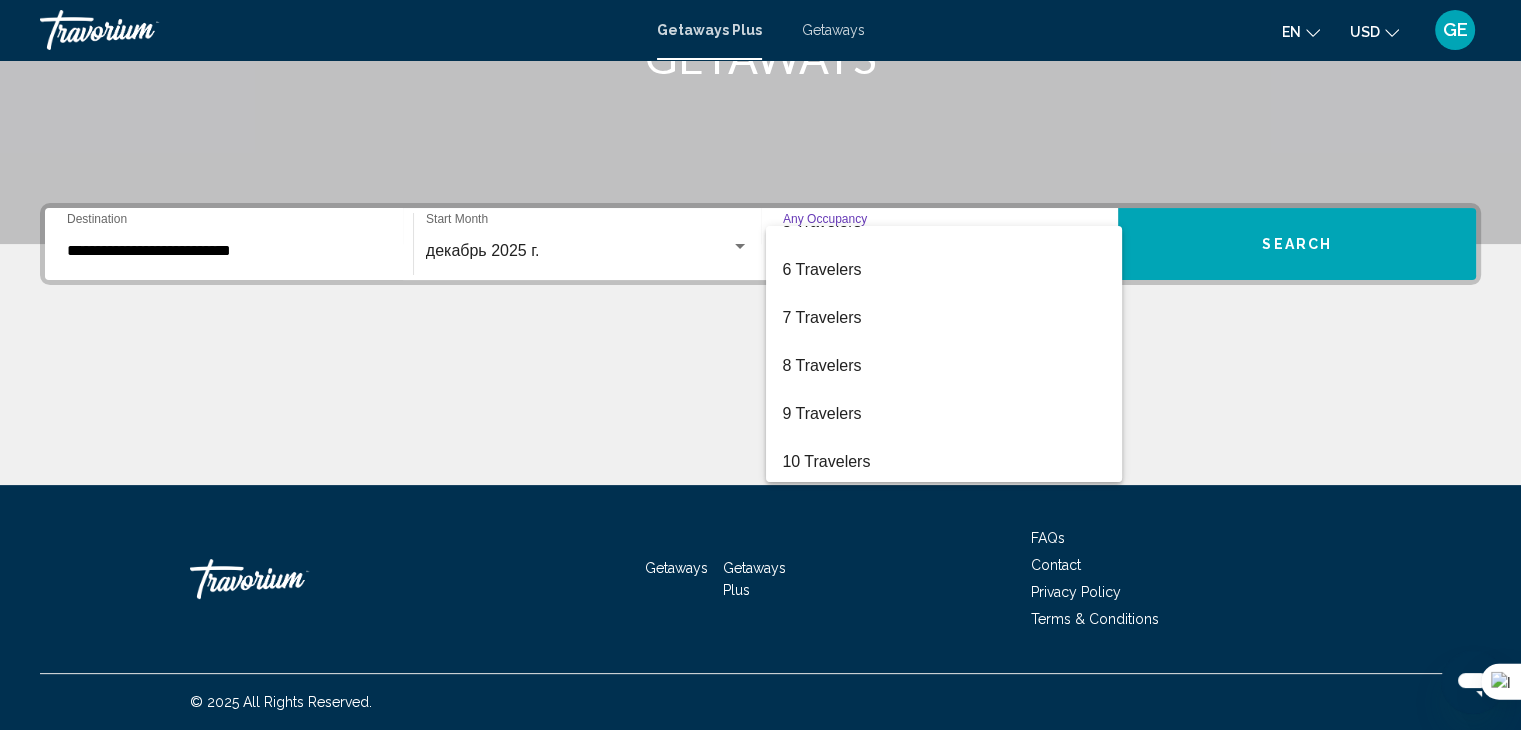 scroll, scrollTop: 224, scrollLeft: 0, axis: vertical 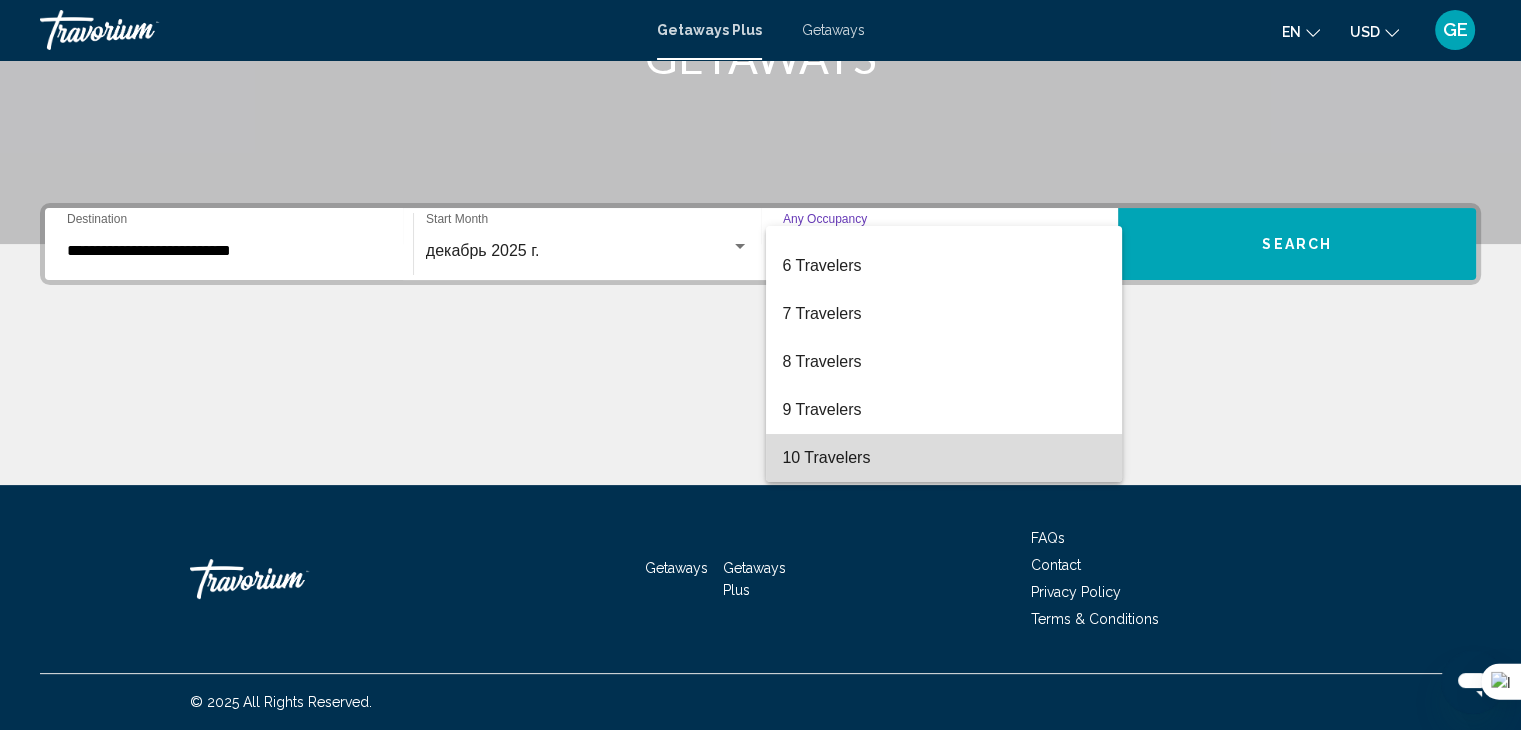 click on "10 Travelers" at bounding box center [944, 458] 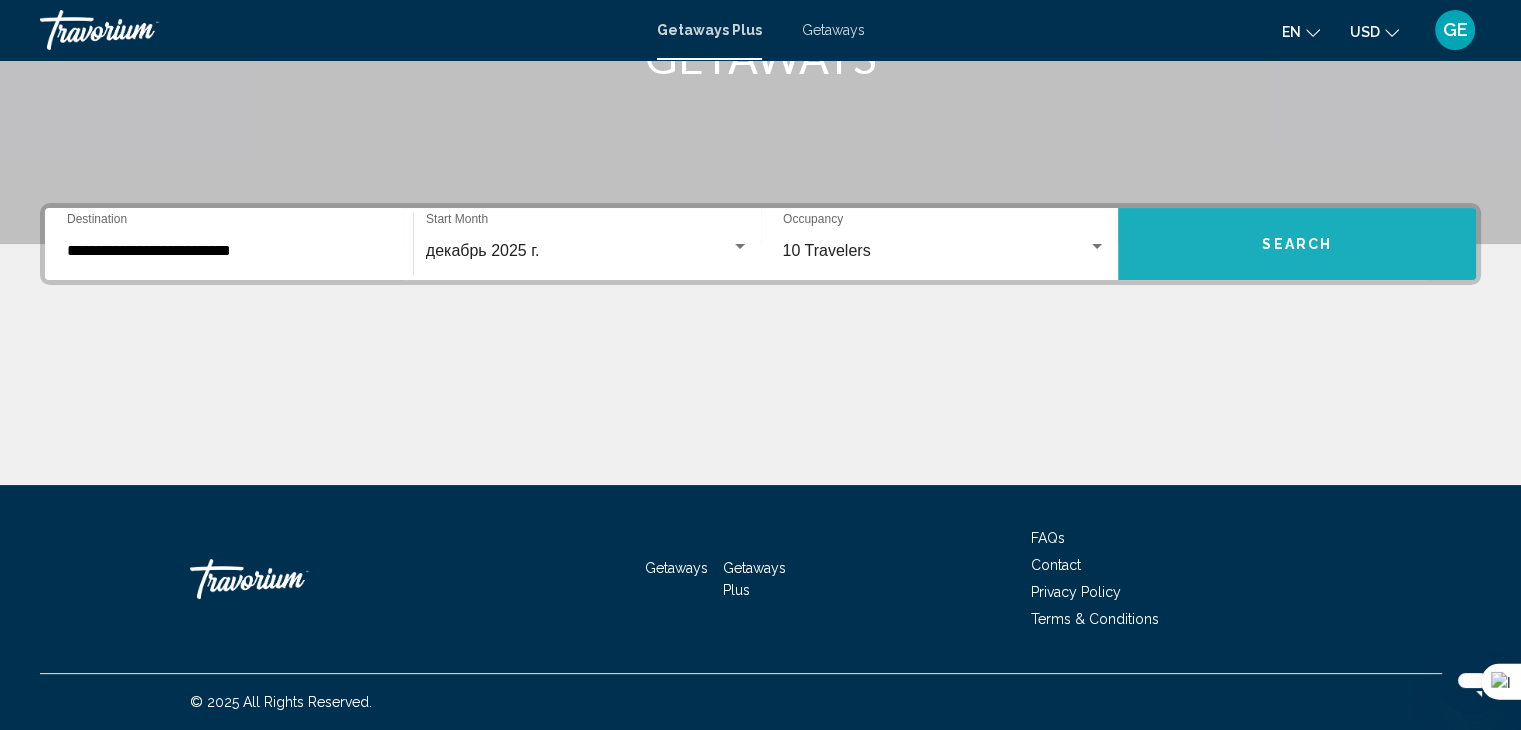click on "Search" at bounding box center (1297, 244) 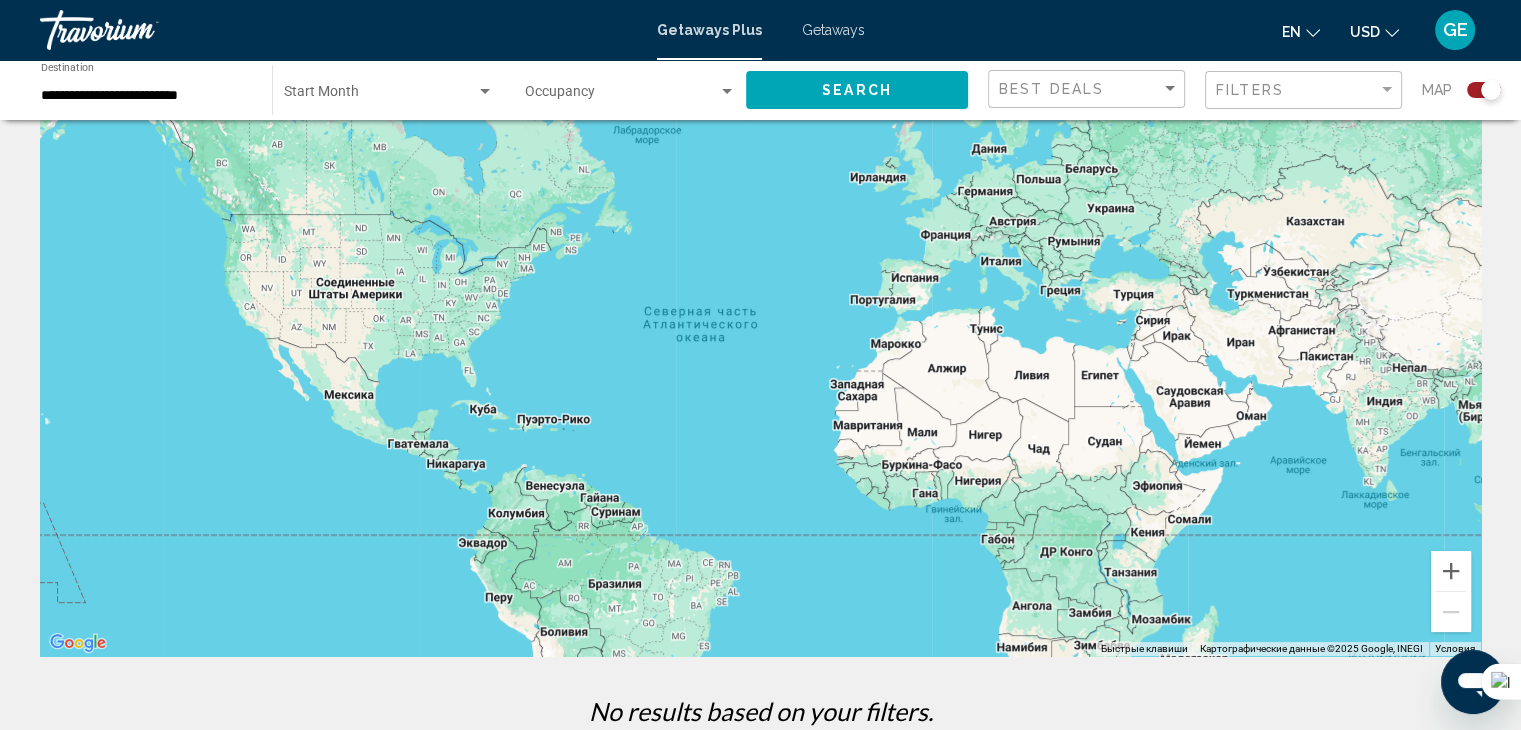 scroll, scrollTop: 0, scrollLeft: 0, axis: both 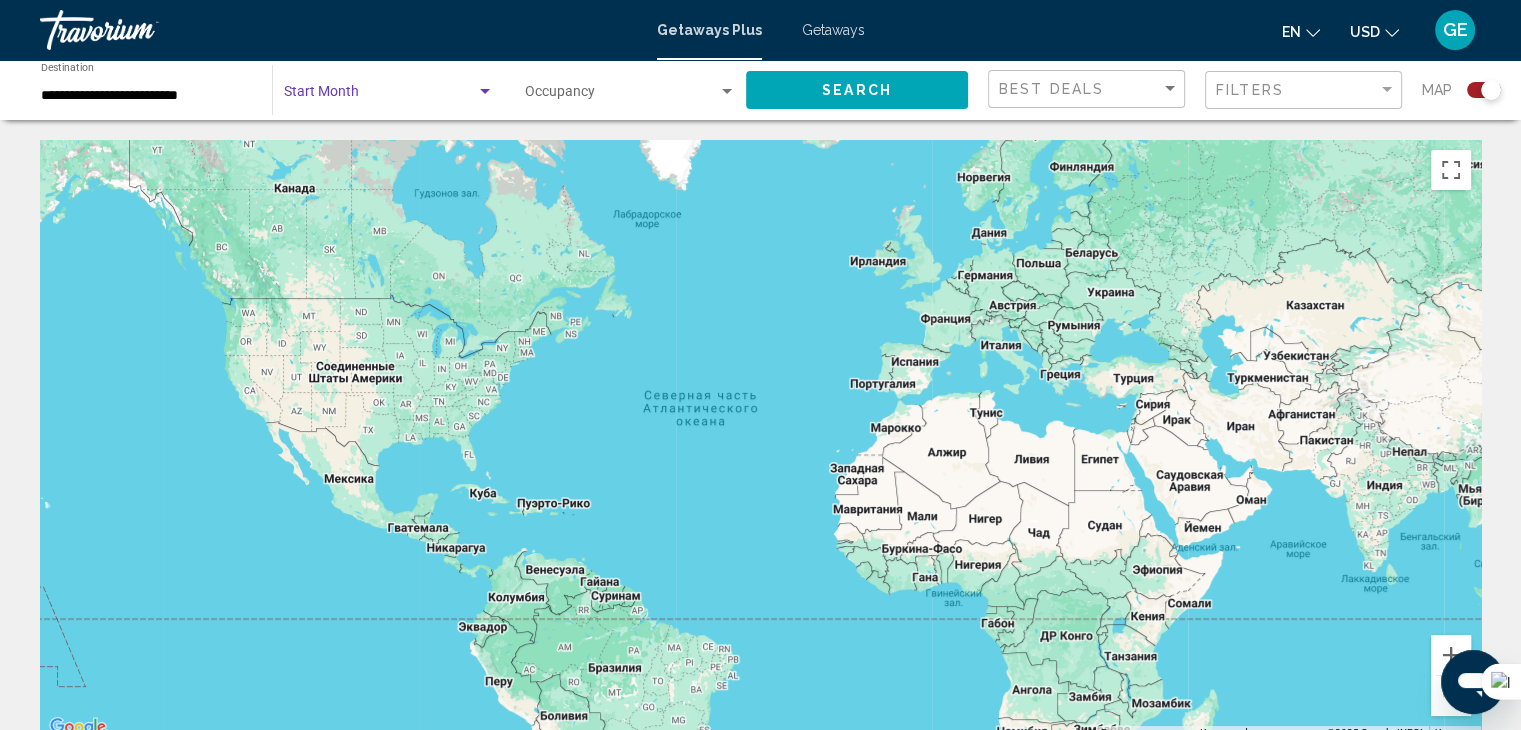 click at bounding box center (380, 96) 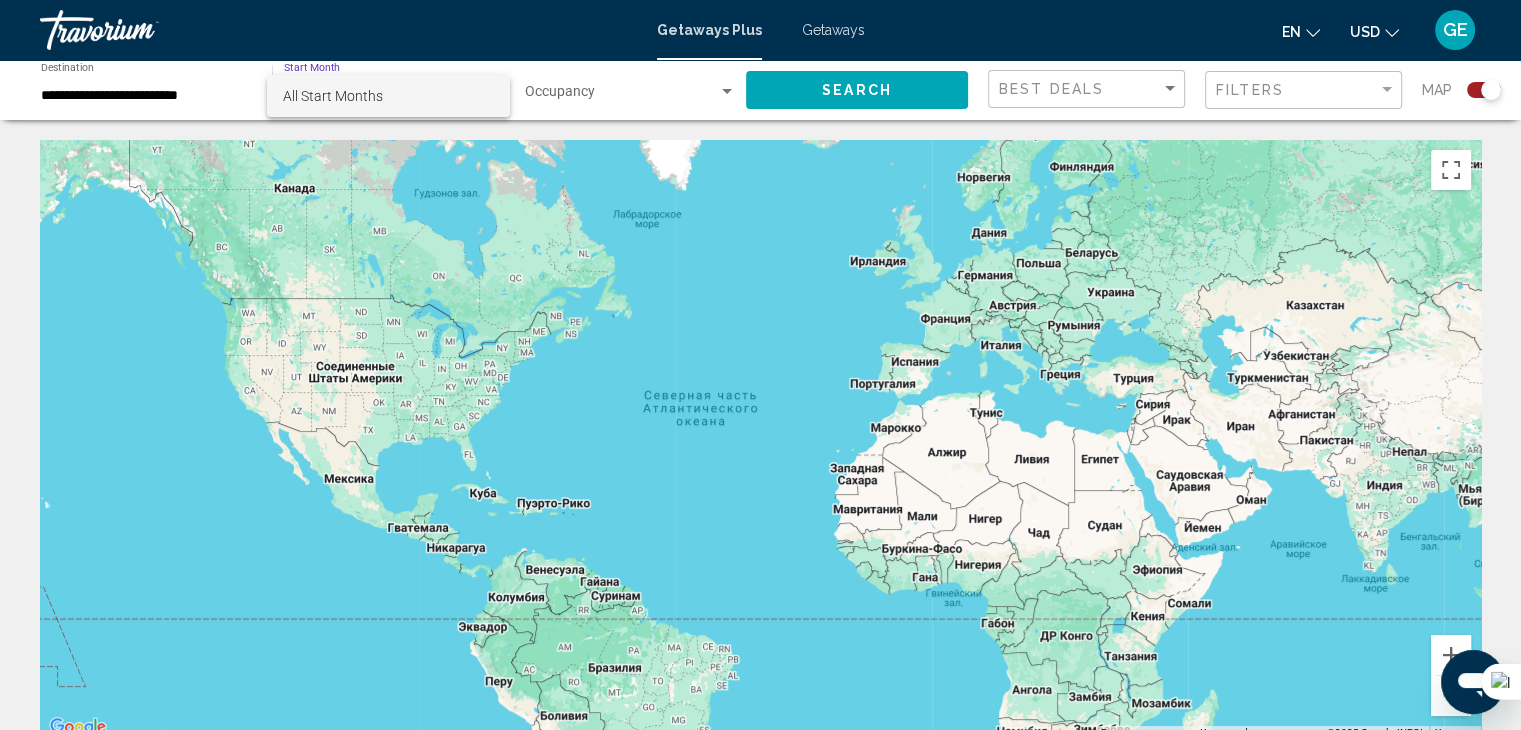 click at bounding box center (760, 365) 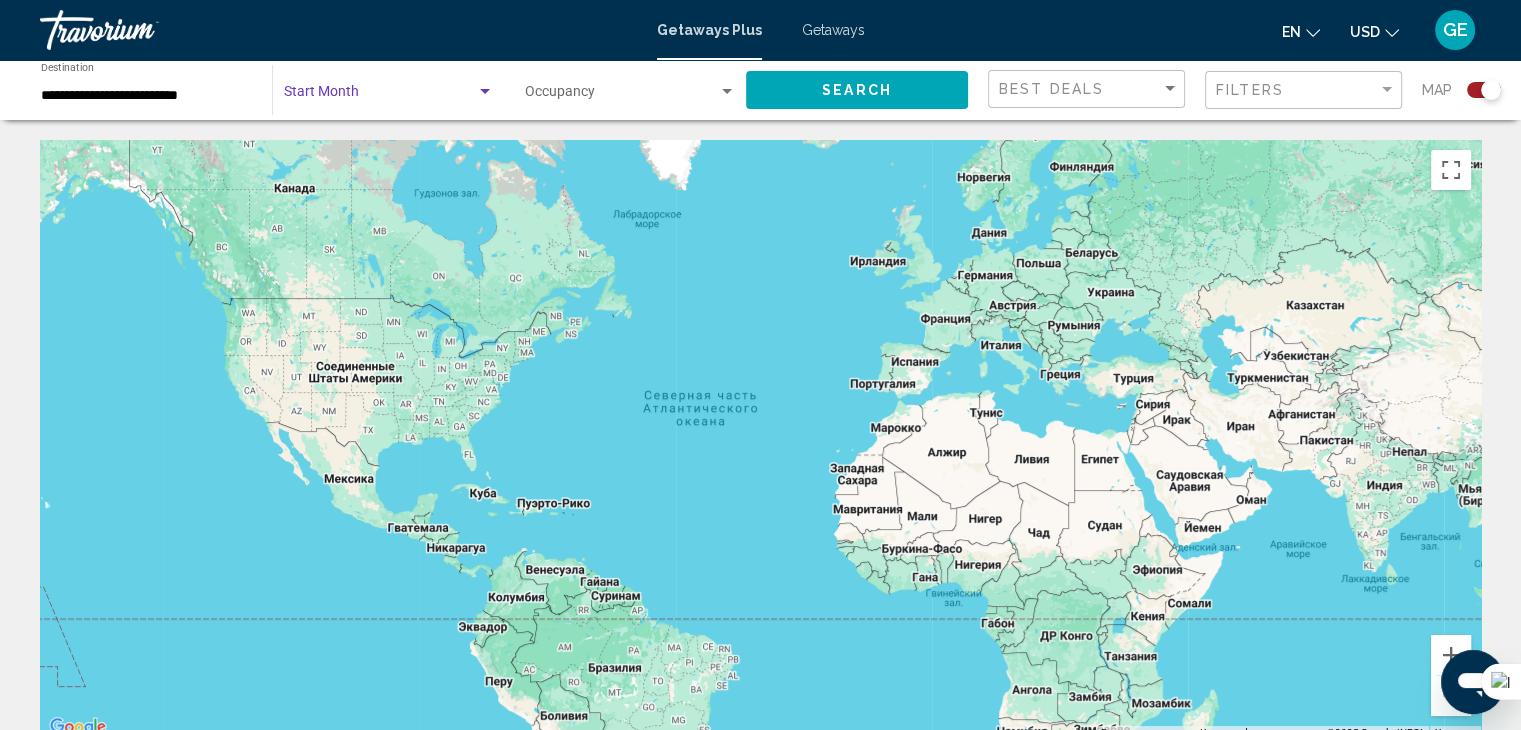 click at bounding box center [485, 92] 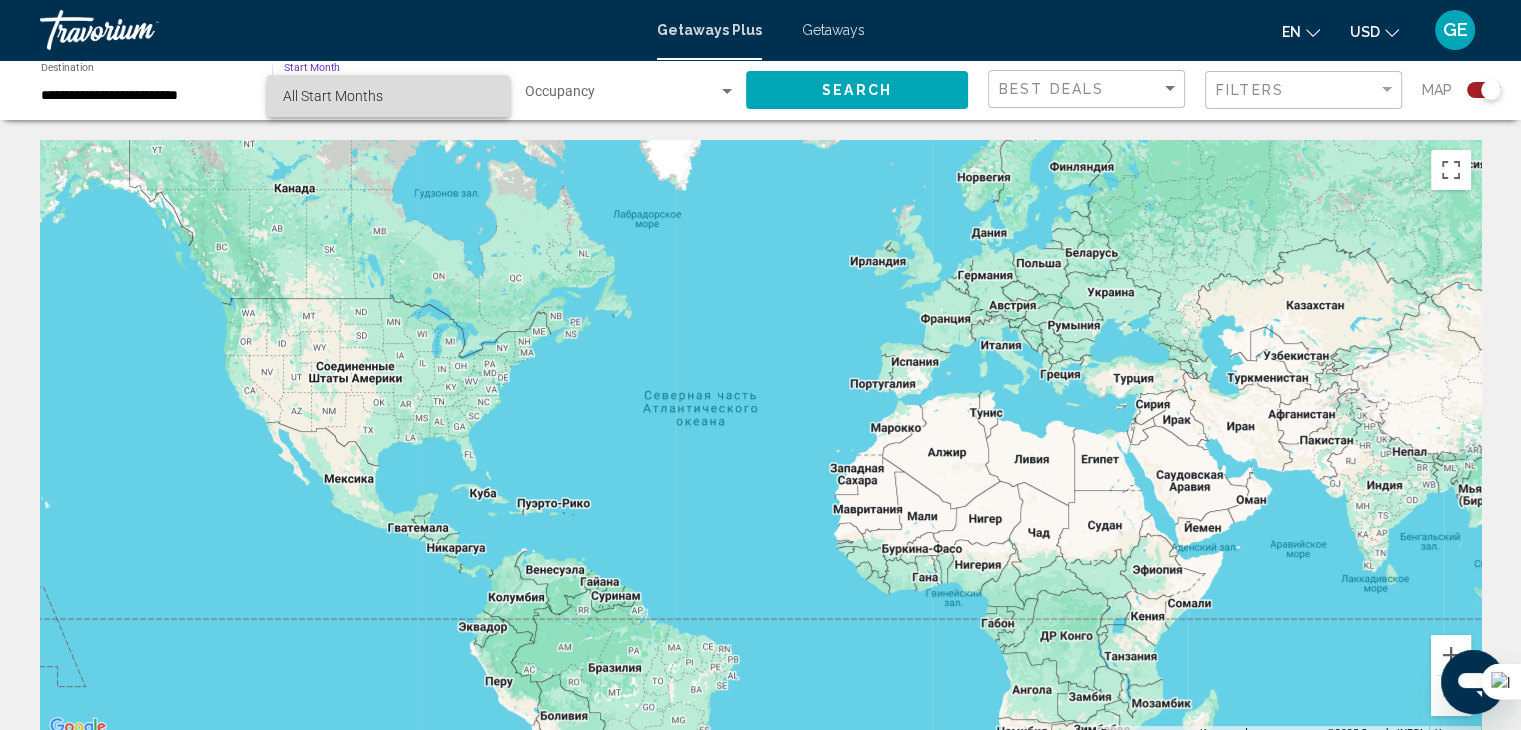 click on "All Start Months" at bounding box center (388, 96) 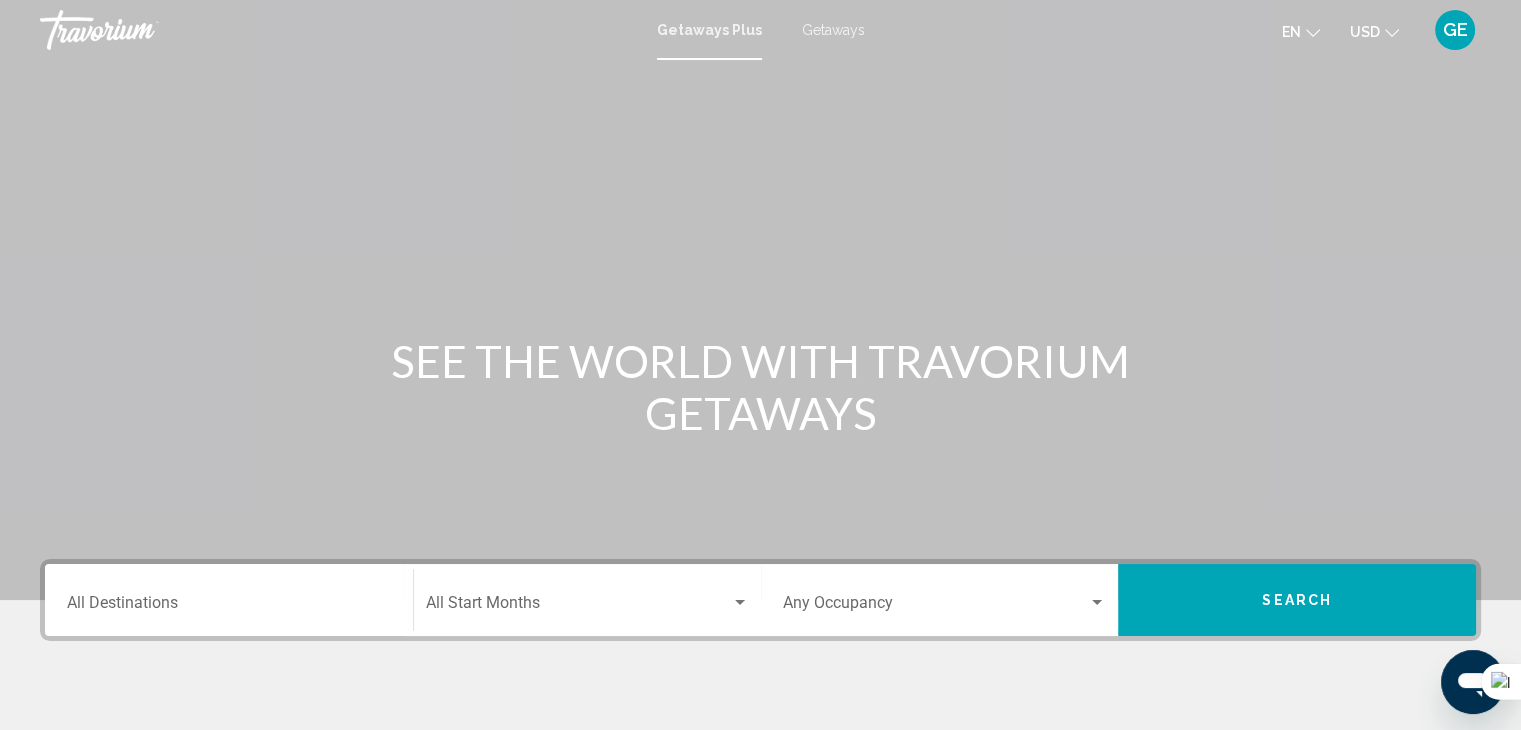 click on "Destination All Destinations" at bounding box center [229, 600] 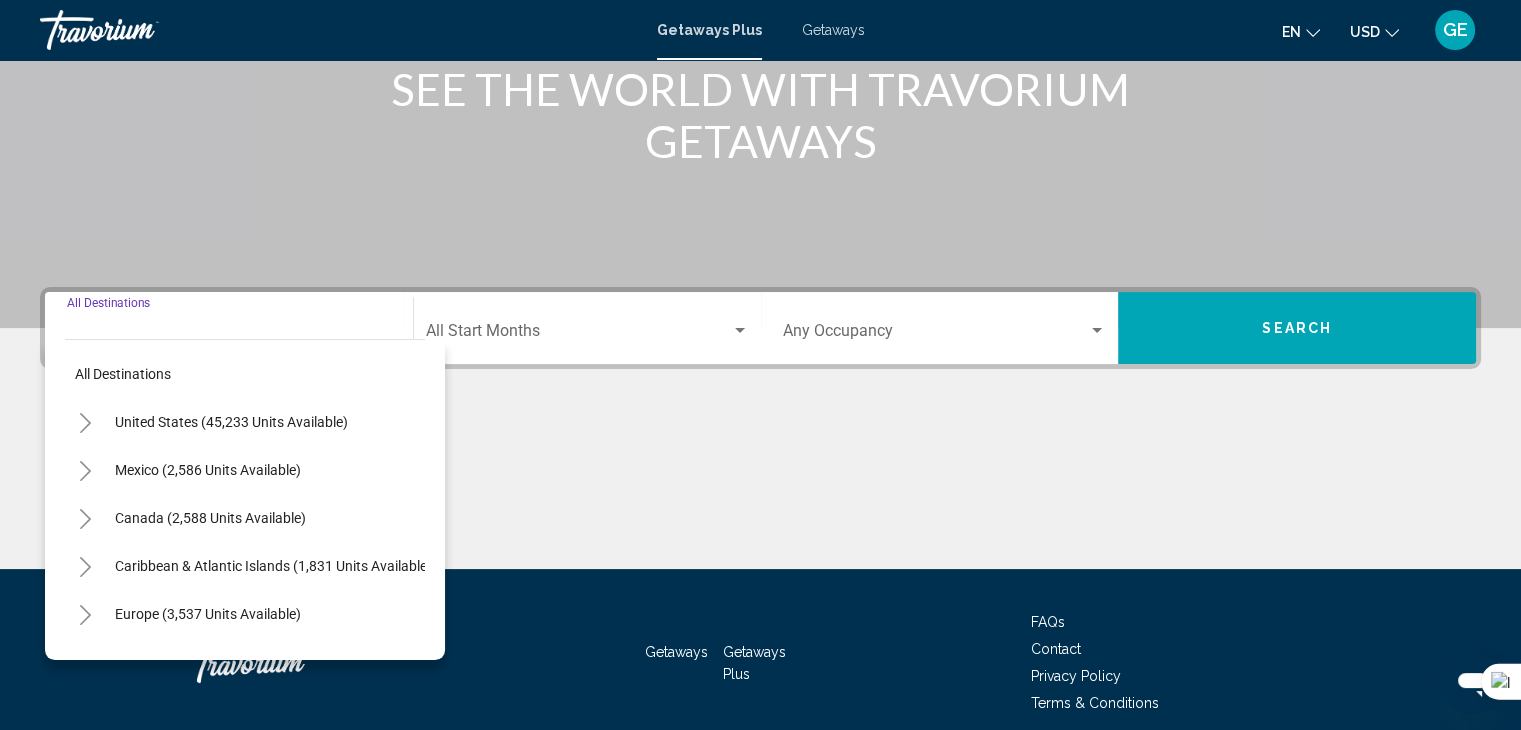 scroll, scrollTop: 356, scrollLeft: 0, axis: vertical 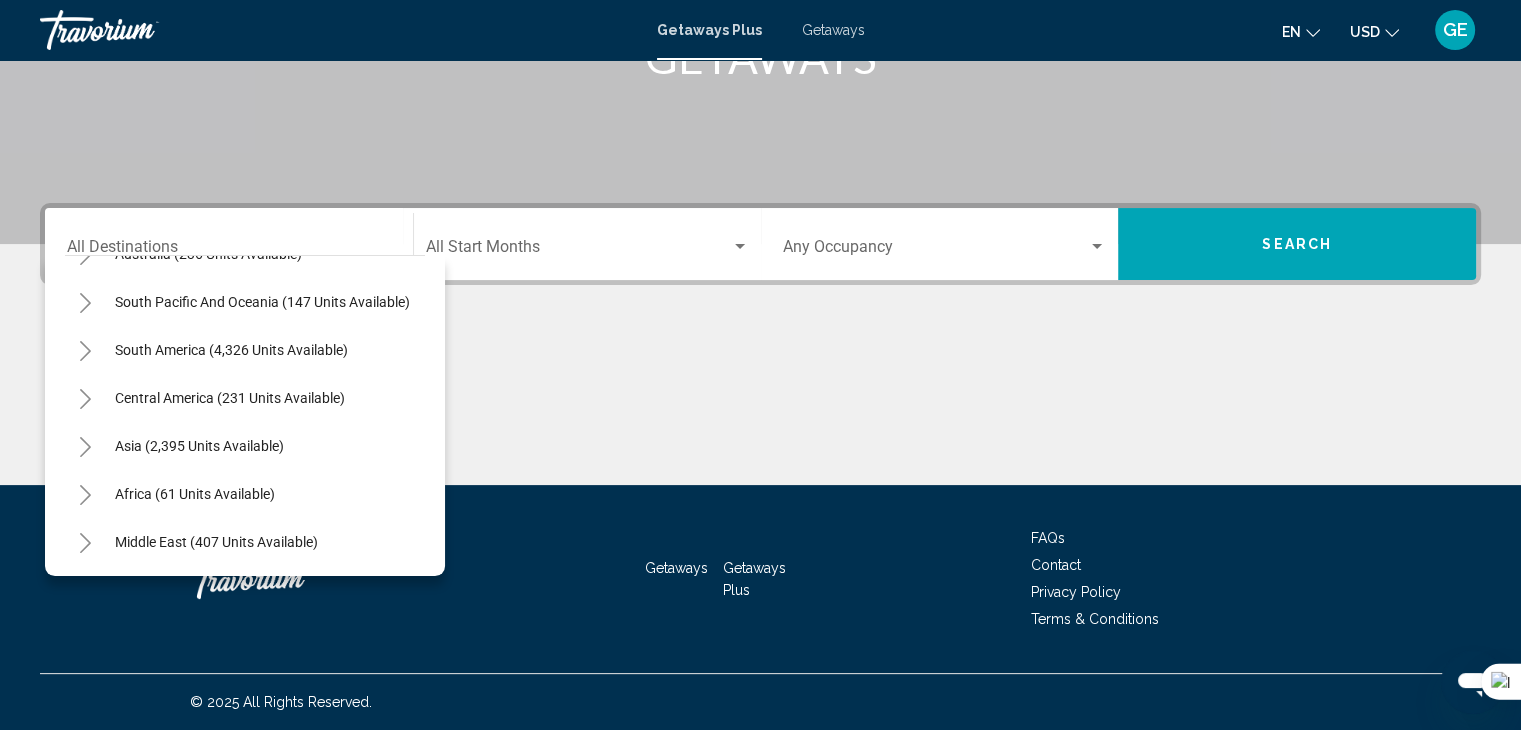 click 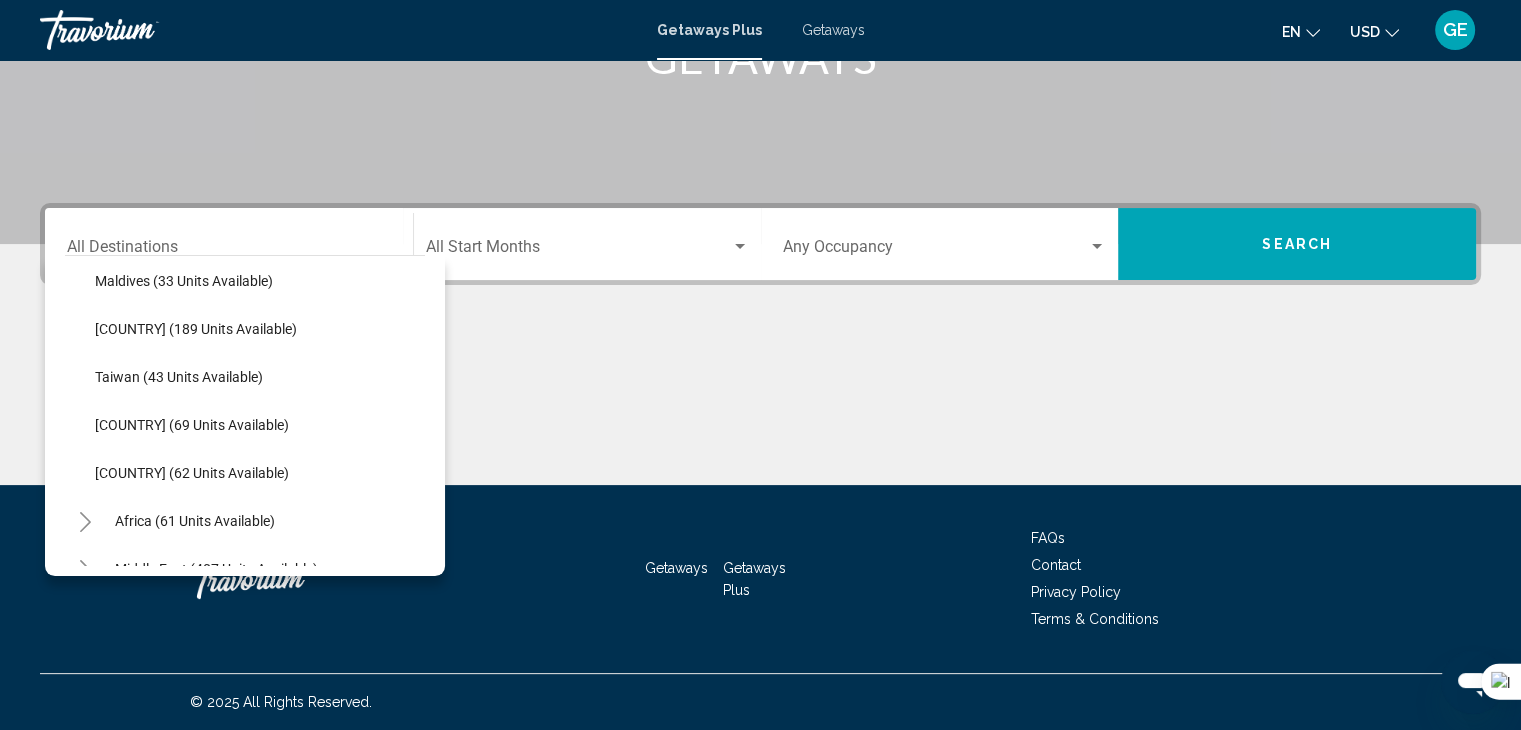 scroll, scrollTop: 819, scrollLeft: 0, axis: vertical 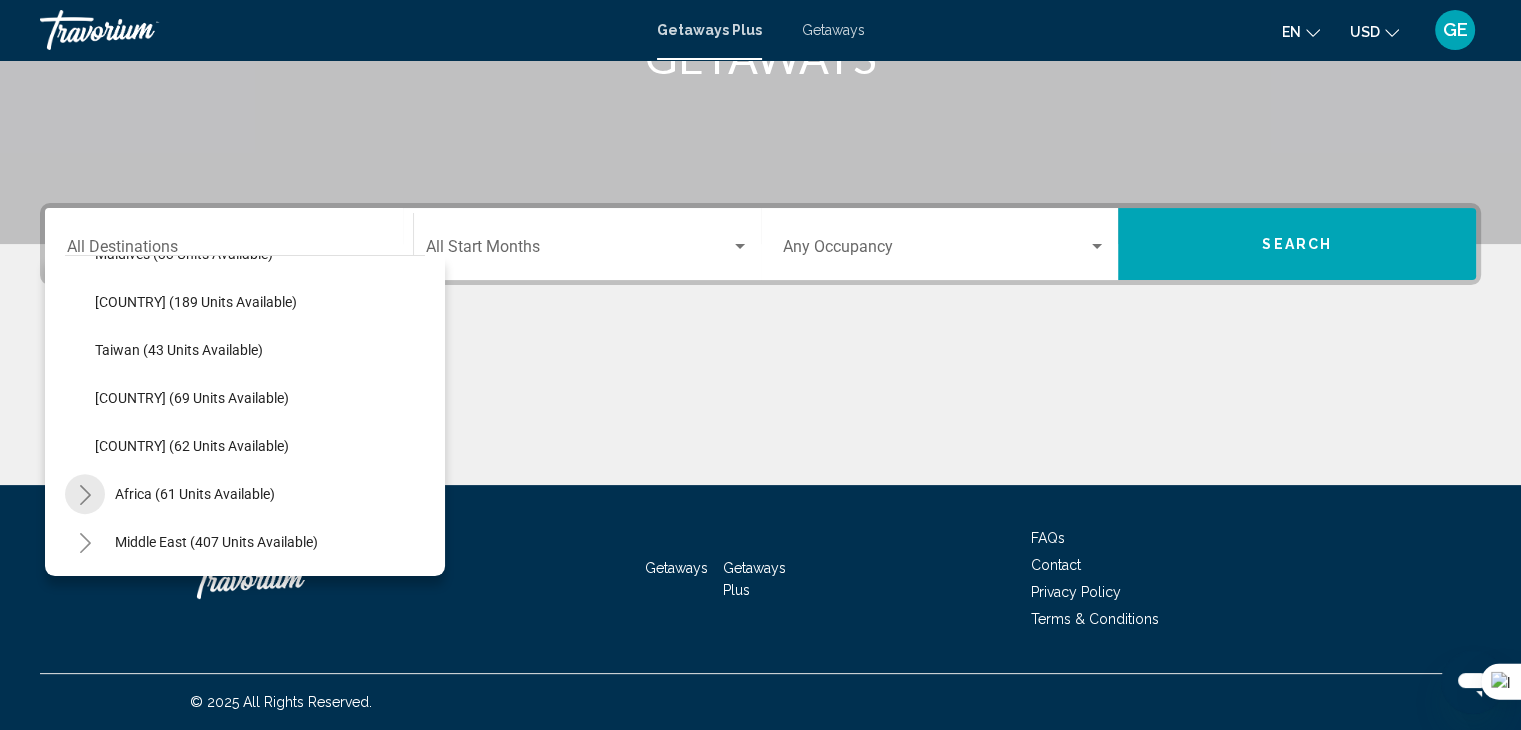 click 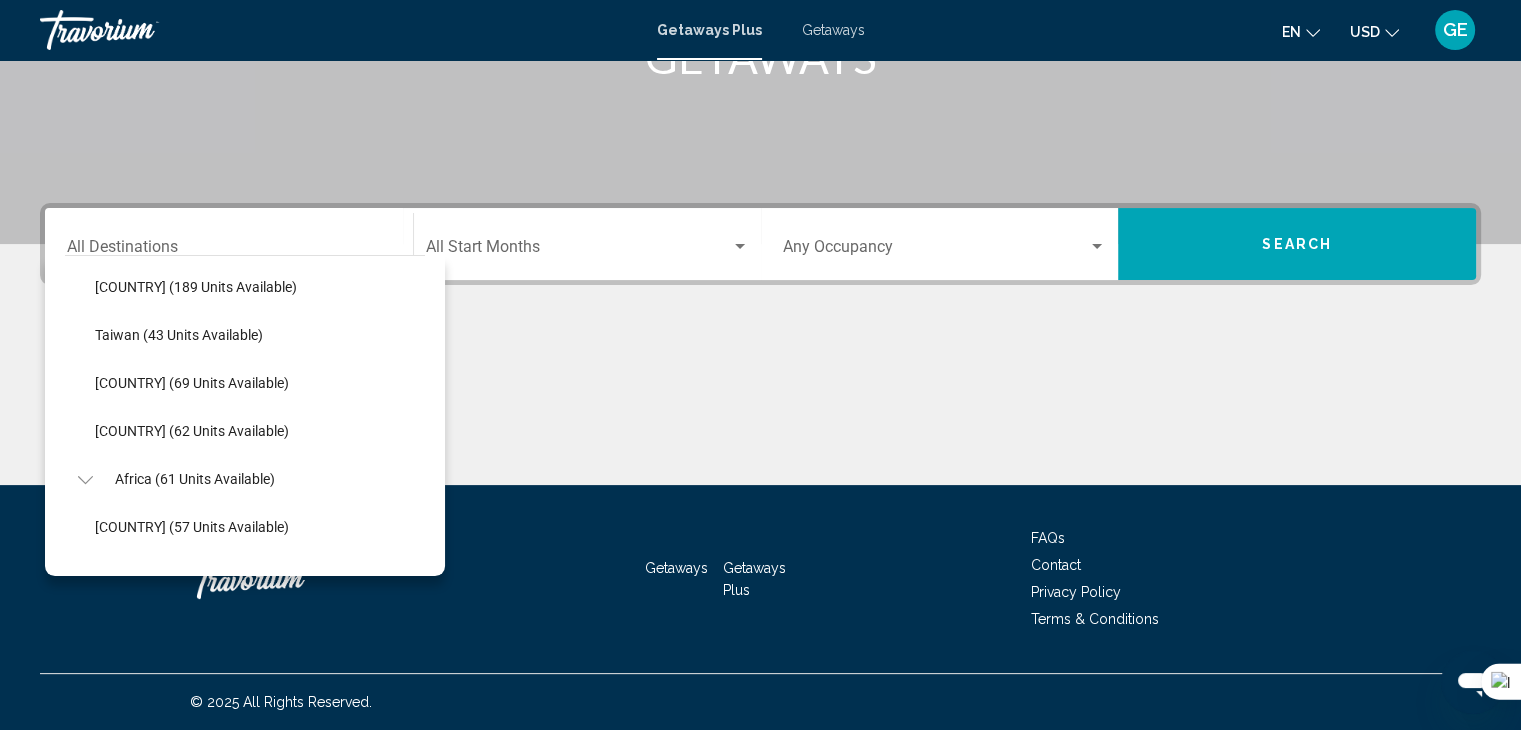 scroll, scrollTop: 915, scrollLeft: 0, axis: vertical 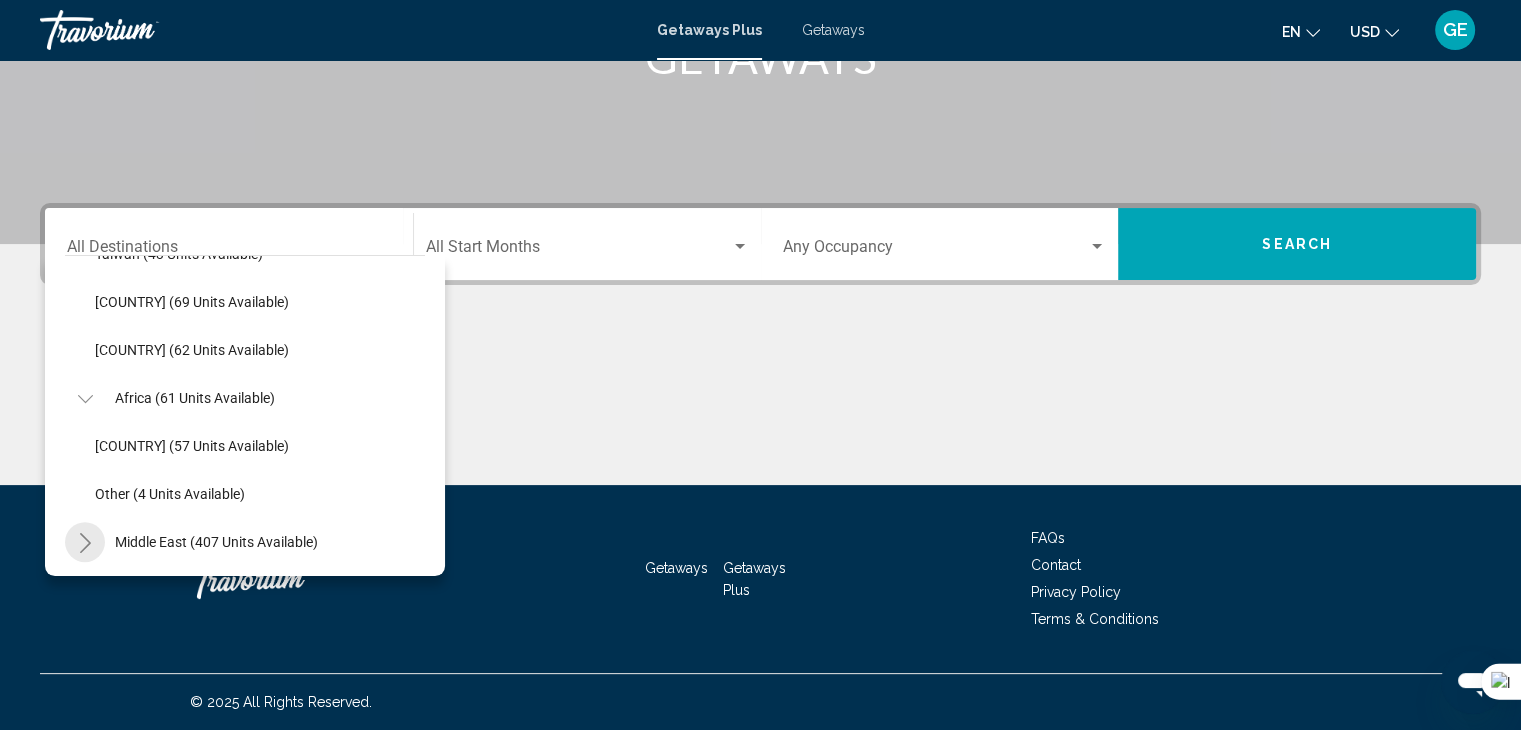 click 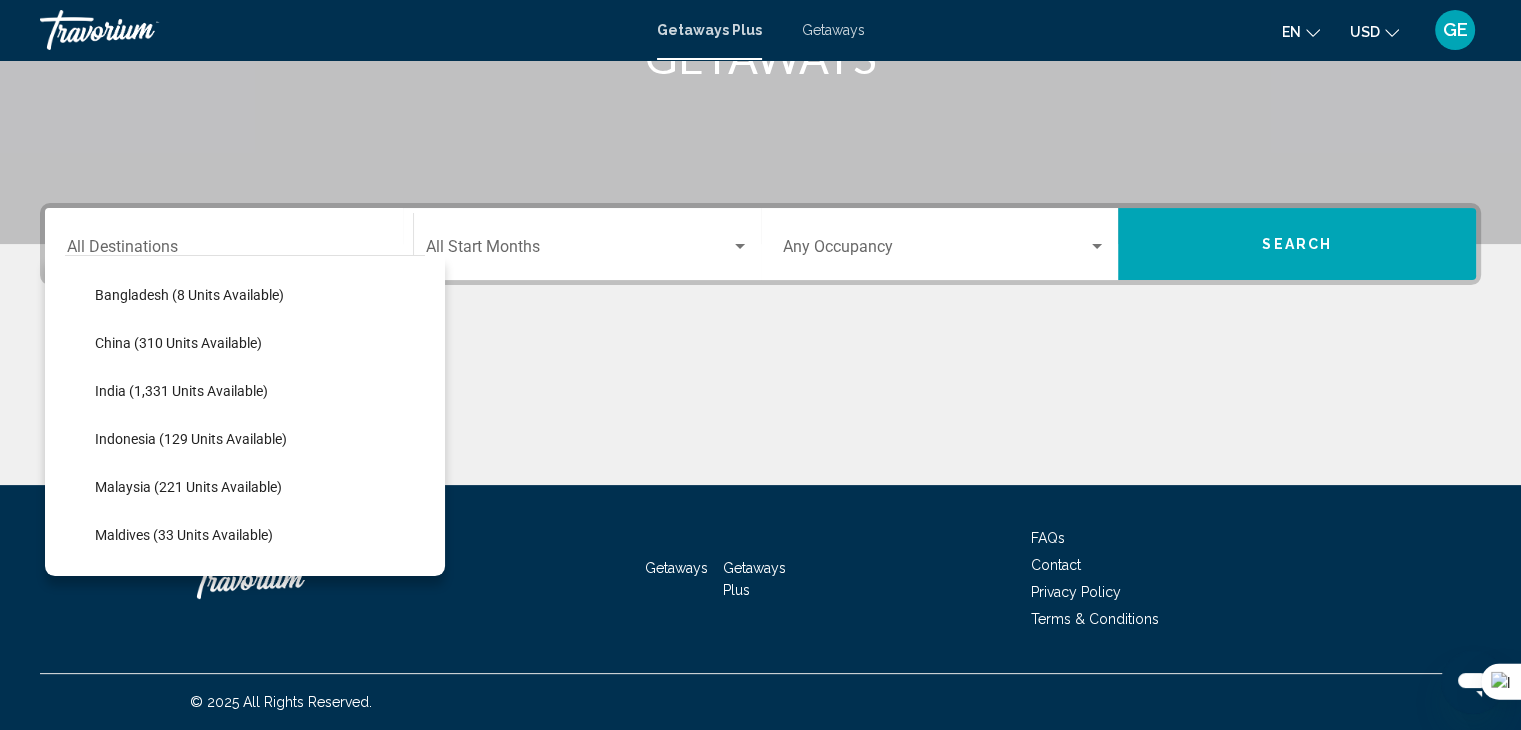 scroll, scrollTop: 506, scrollLeft: 0, axis: vertical 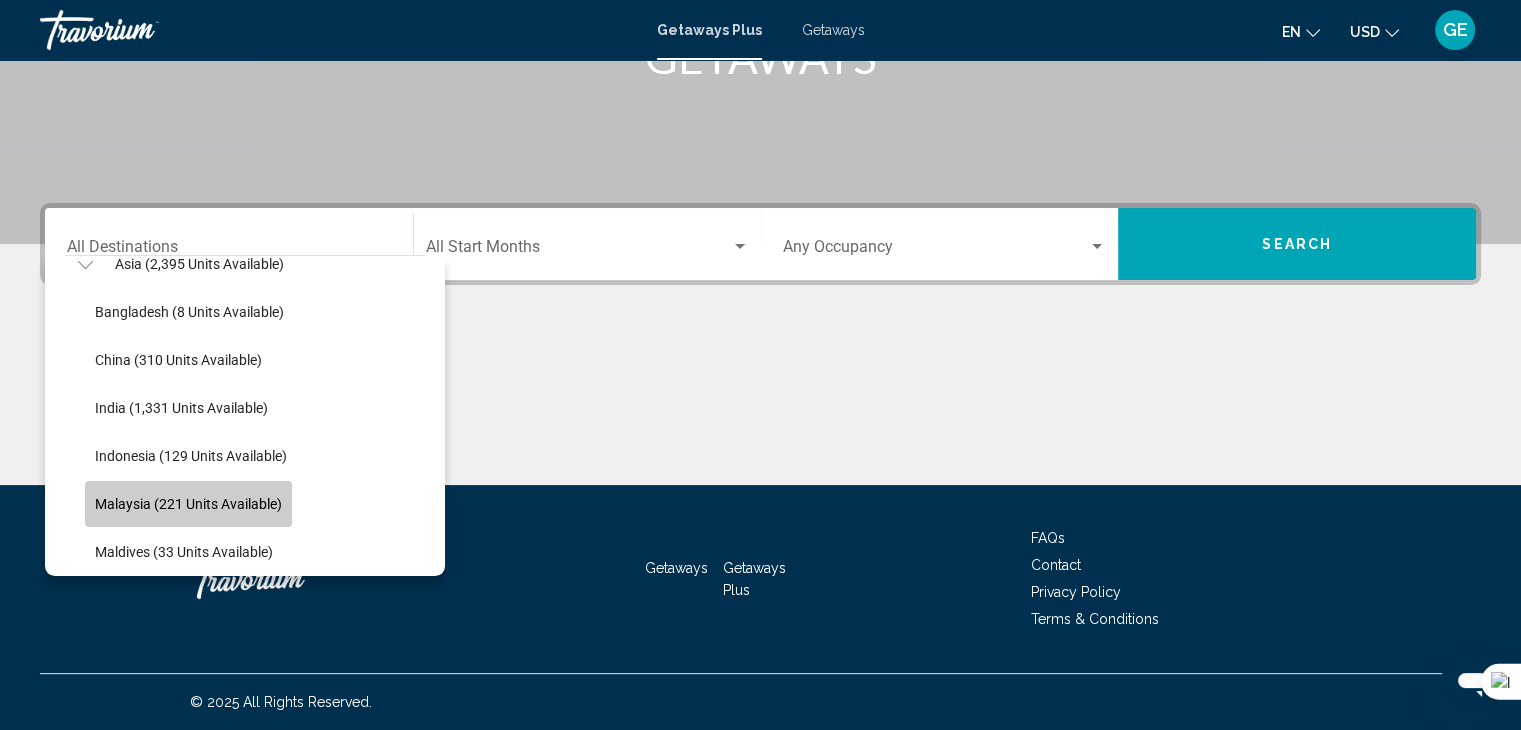 click on "Malaysia (221 units available)" 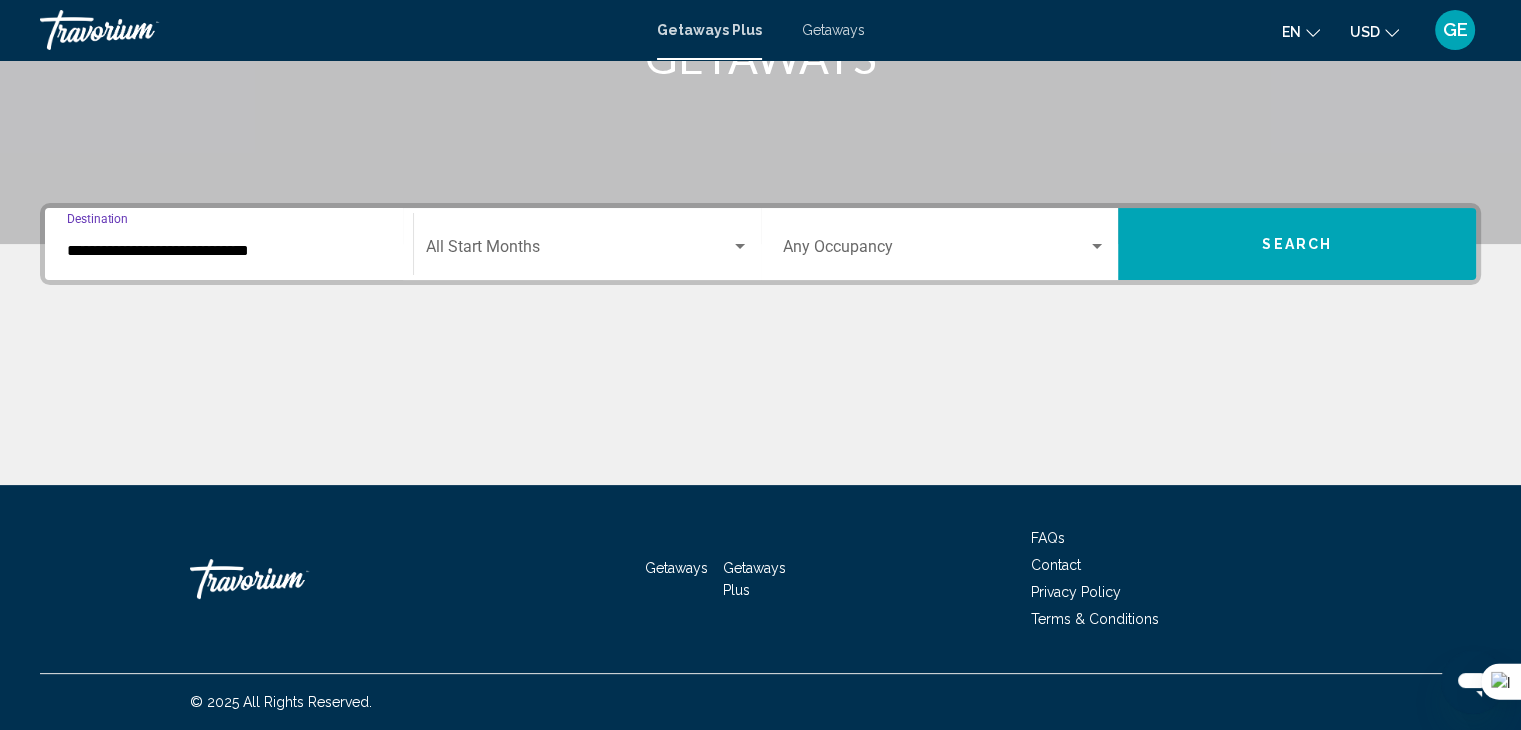 click on "**********" at bounding box center [229, 251] 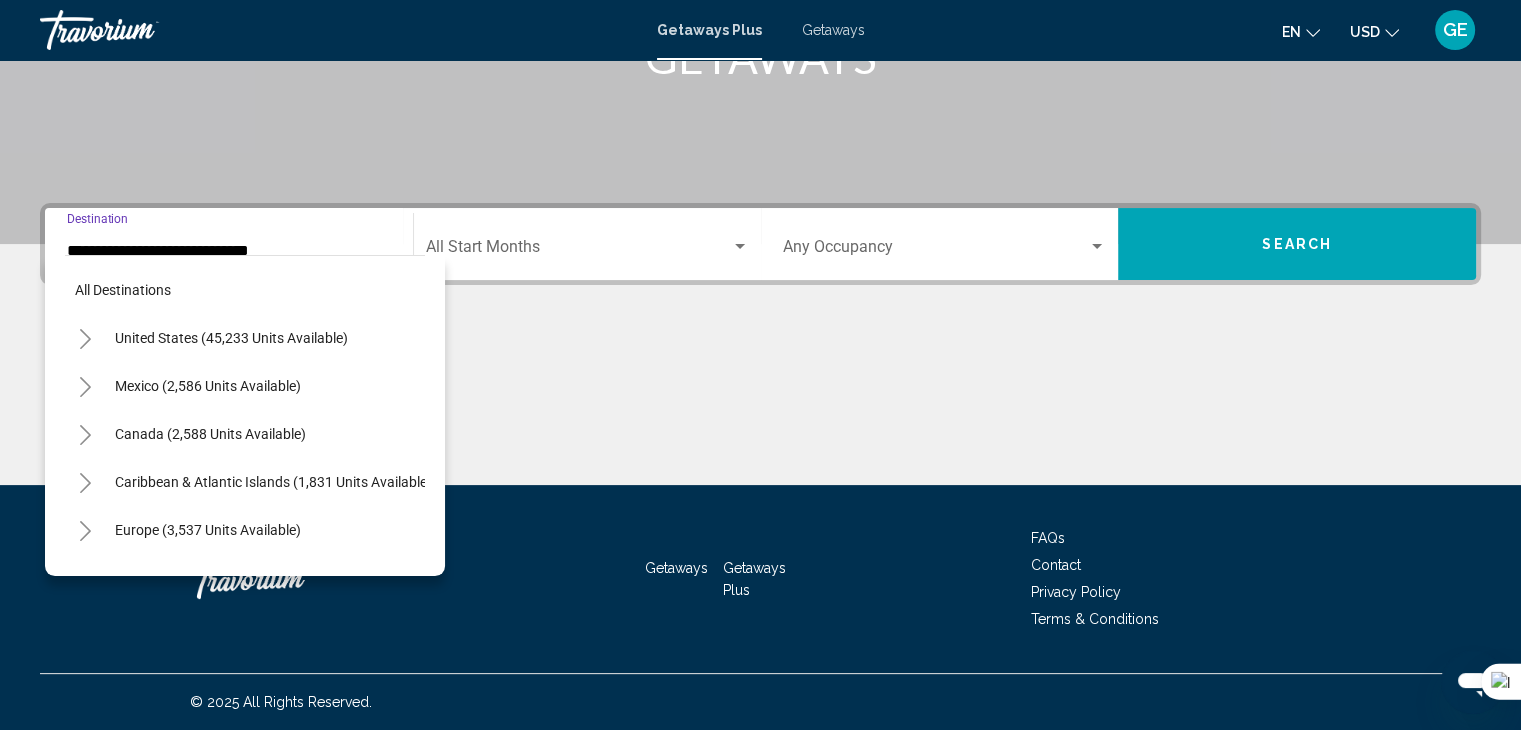 scroll, scrollTop: 606, scrollLeft: 0, axis: vertical 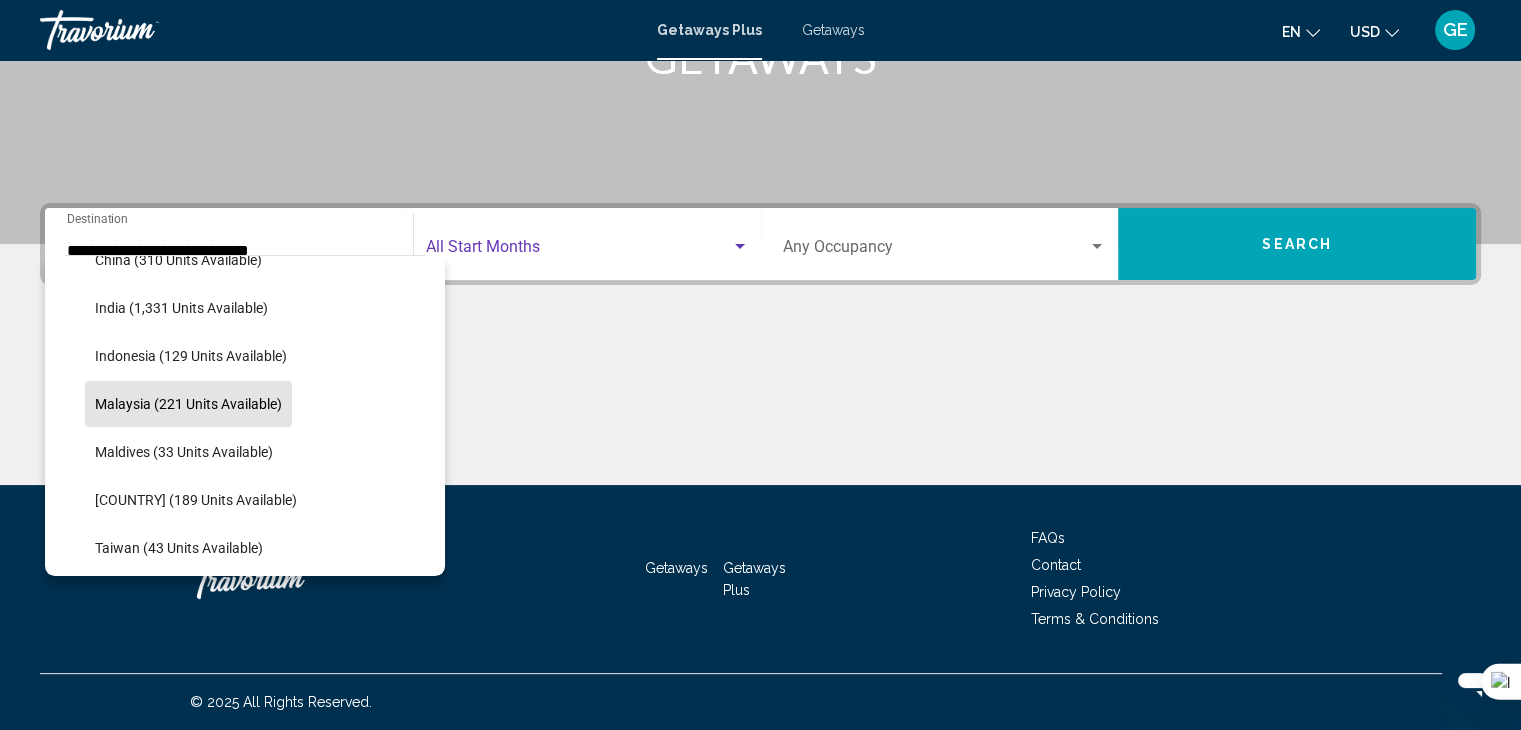 click at bounding box center (578, 251) 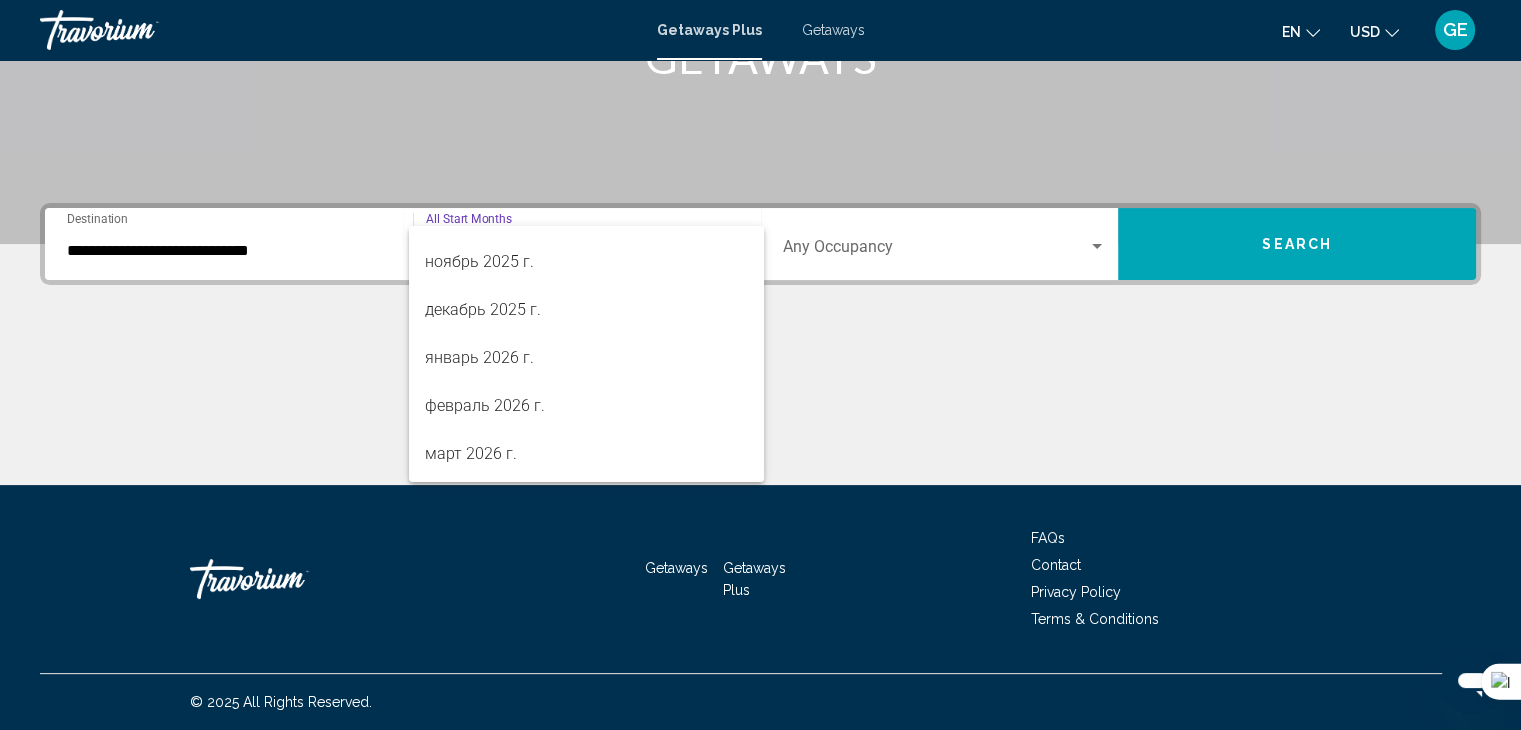 scroll, scrollTop: 178, scrollLeft: 0, axis: vertical 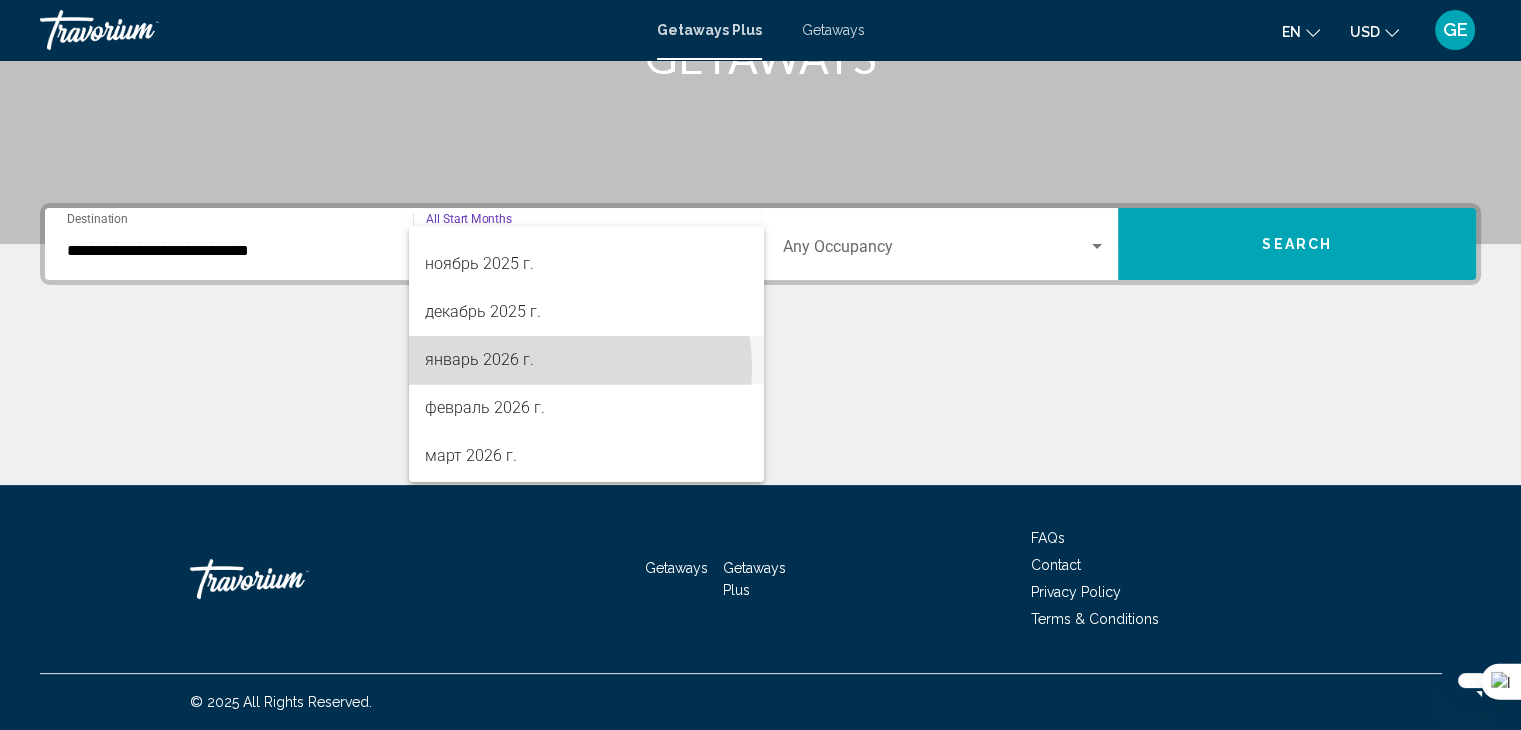 click on "январь 2026 г." at bounding box center (586, 360) 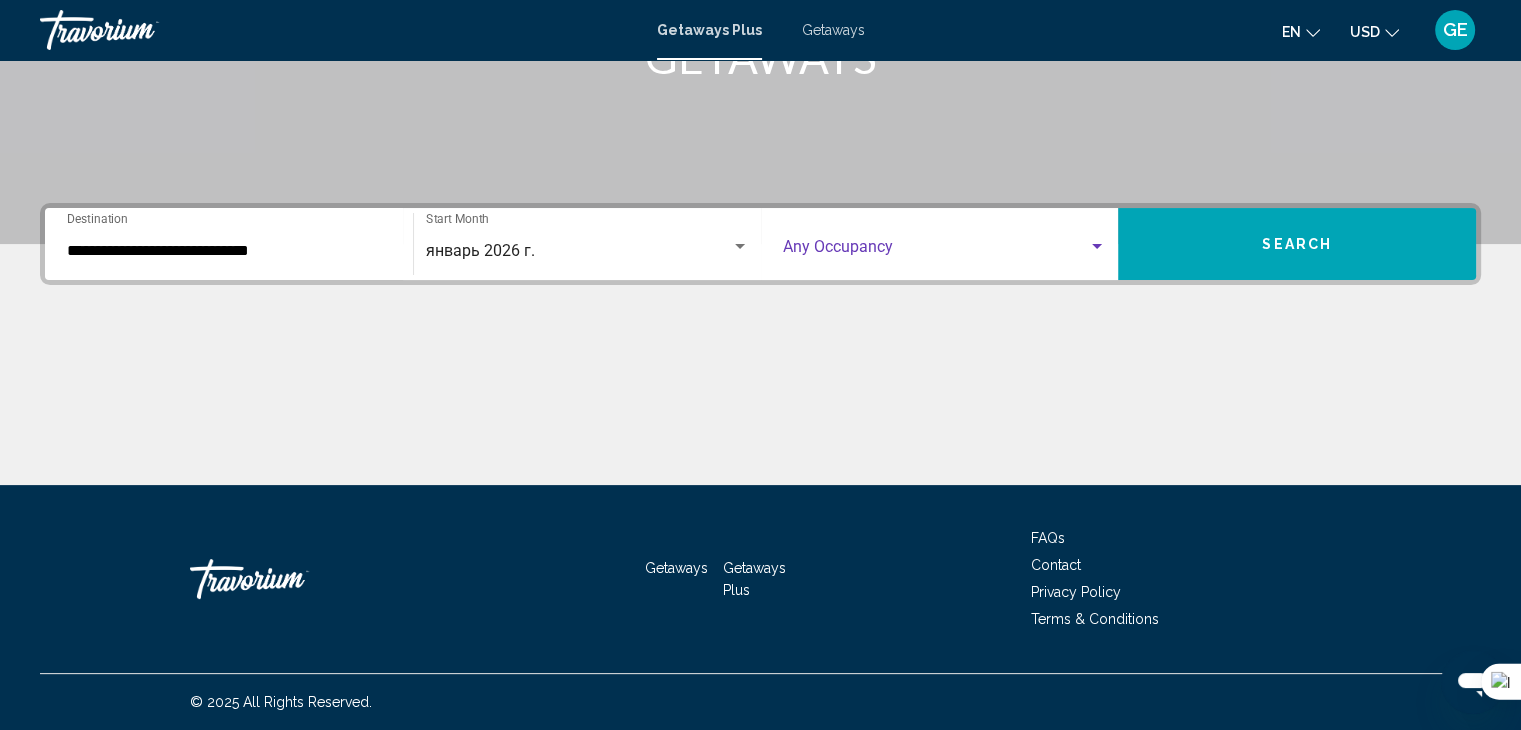 click at bounding box center (1097, 246) 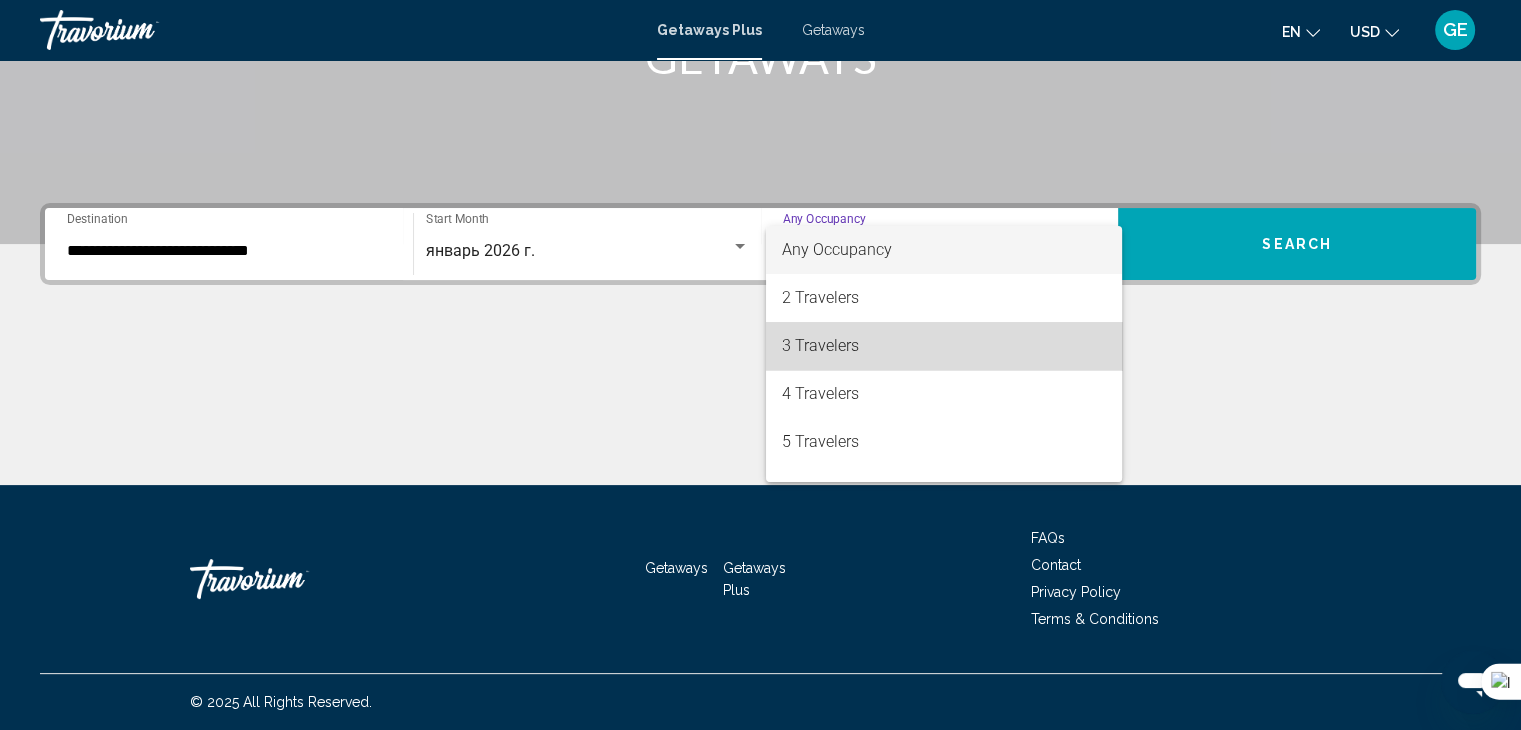 click on "3 Travelers" at bounding box center [944, 346] 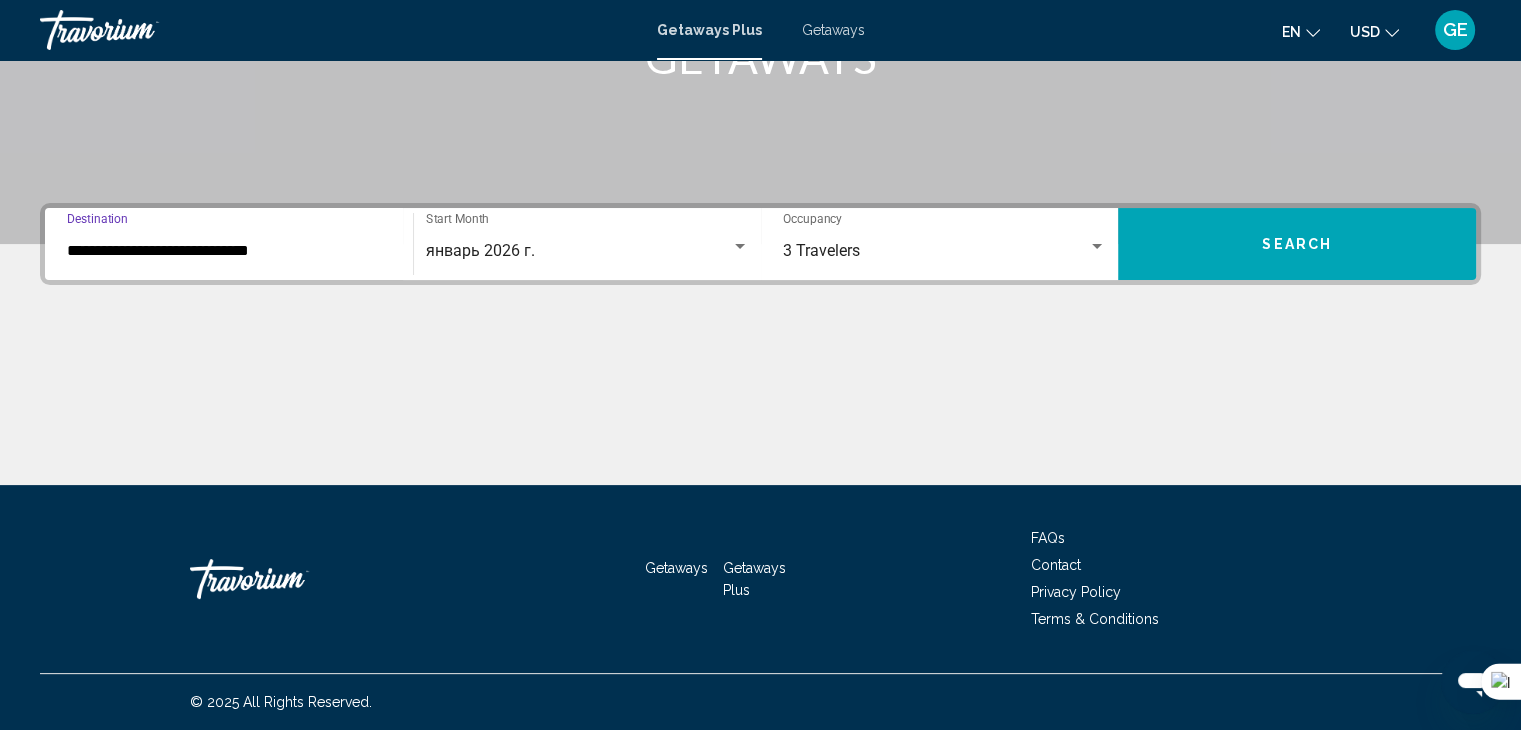 click on "**********" at bounding box center (229, 251) 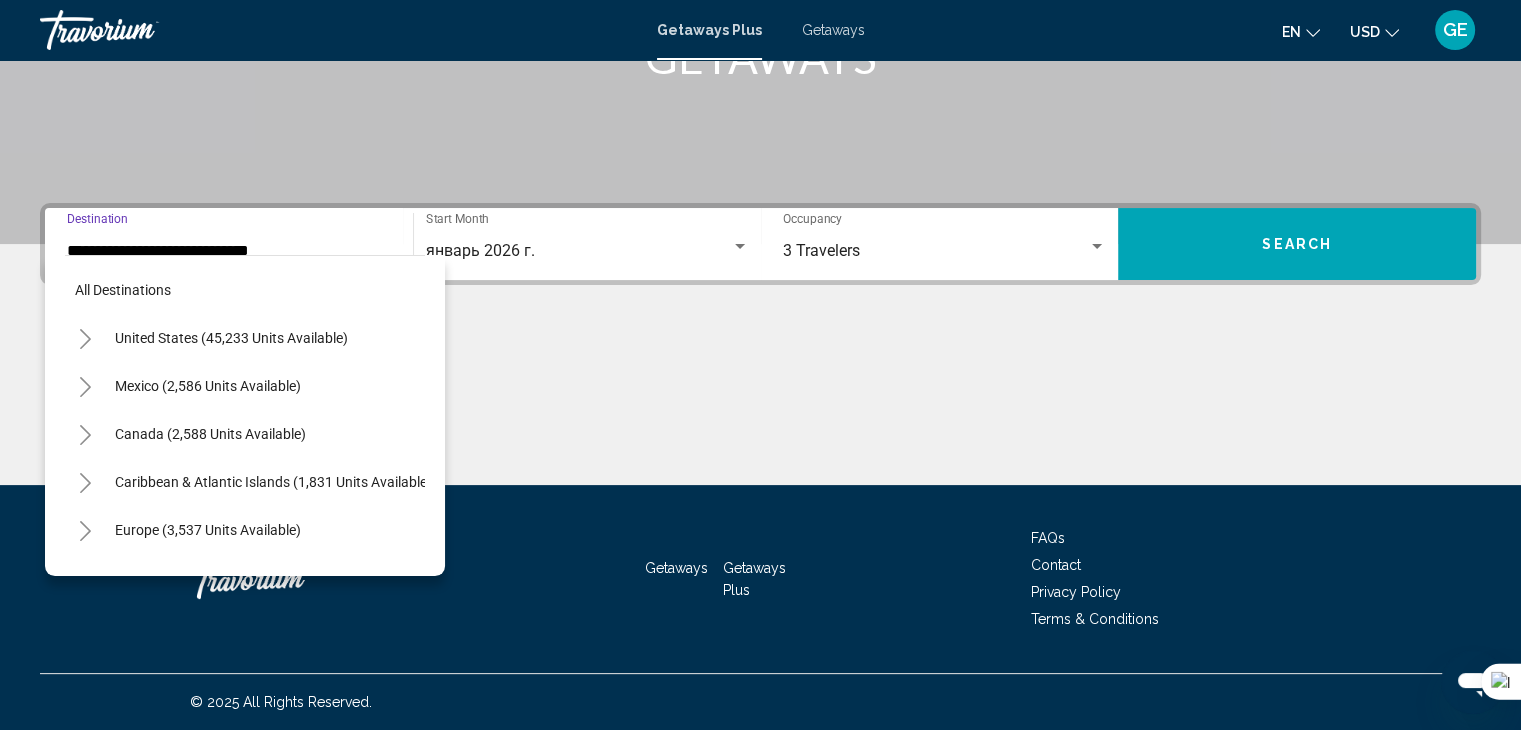 scroll, scrollTop: 606, scrollLeft: 0, axis: vertical 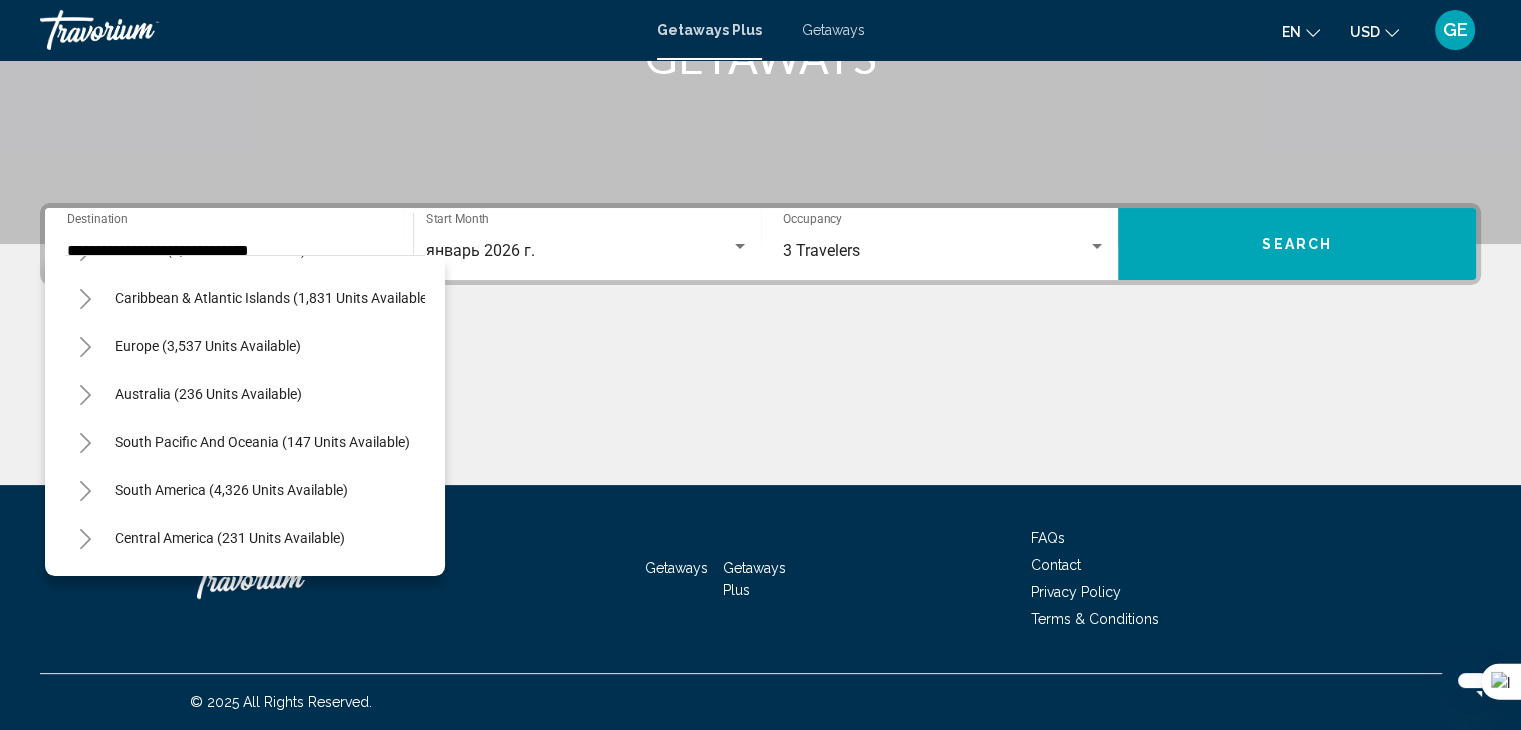 click 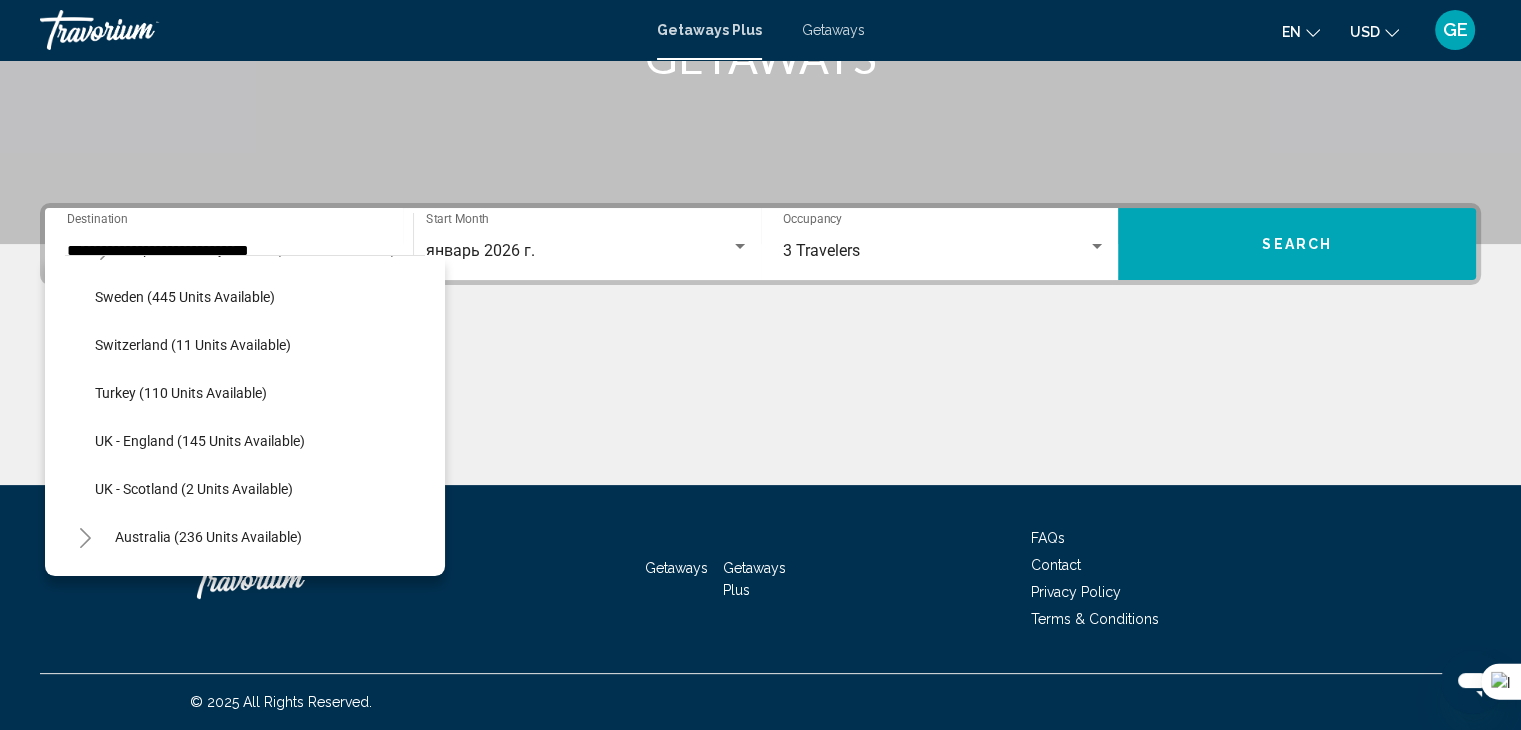 scroll, scrollTop: 892, scrollLeft: 0, axis: vertical 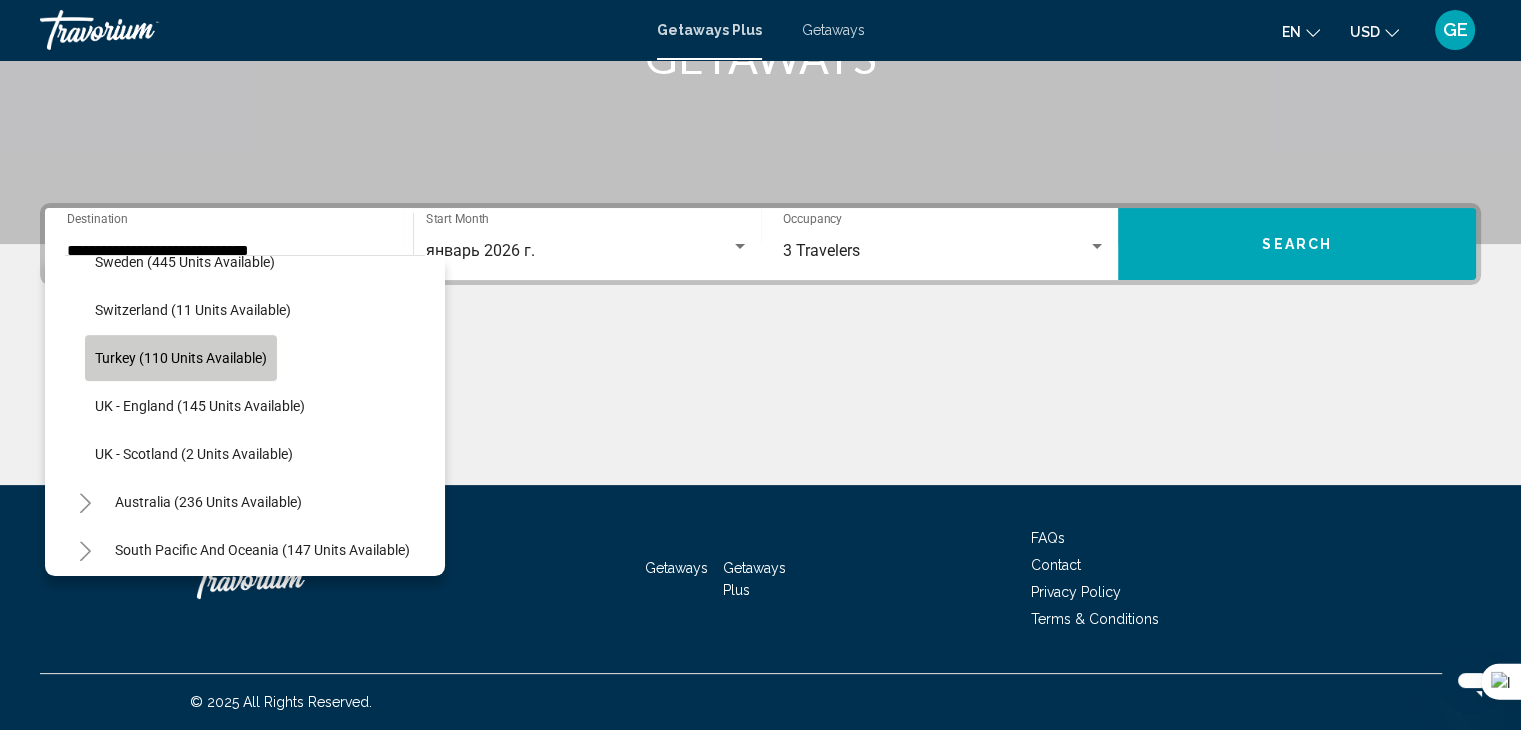 click on "Turkey (110 units available)" 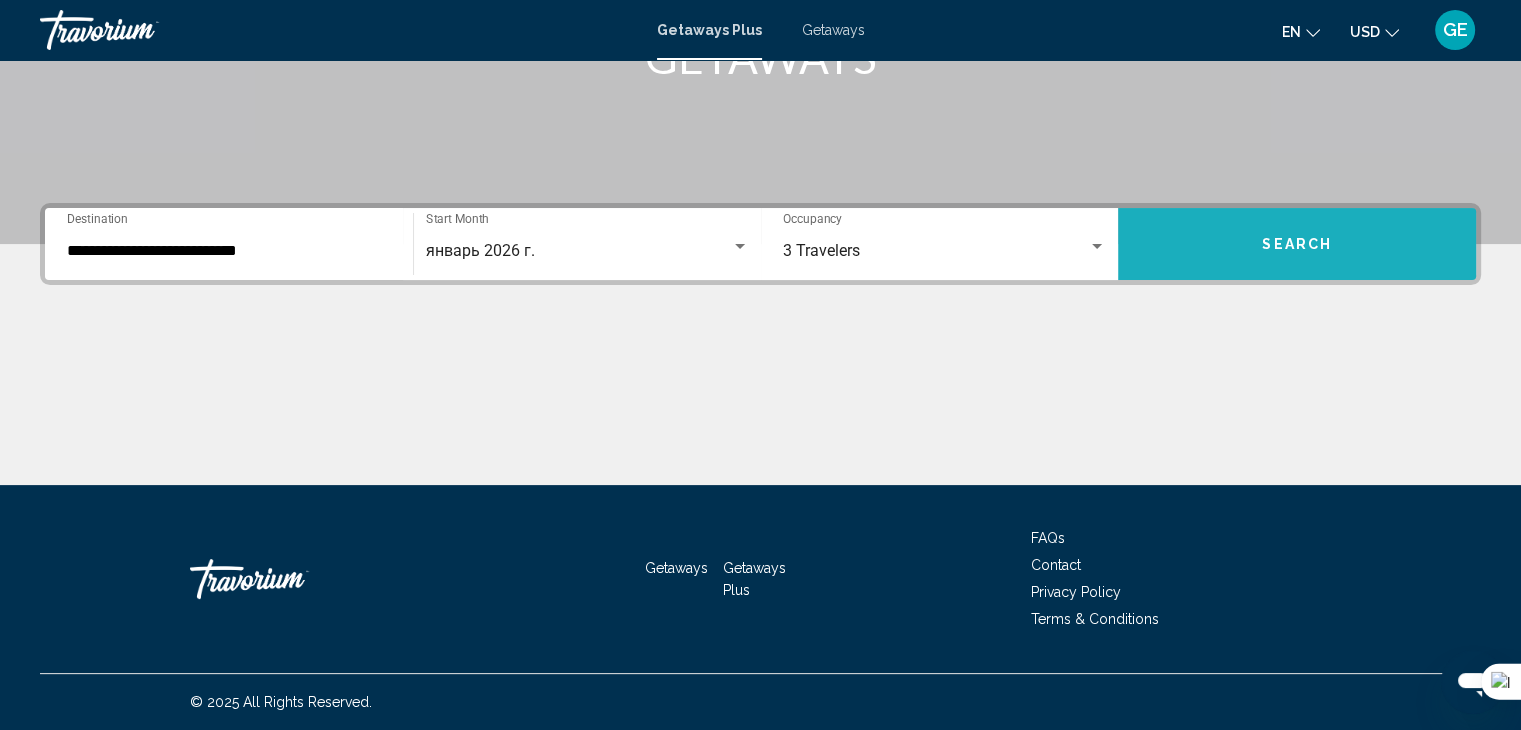 click on "Search" at bounding box center [1297, 244] 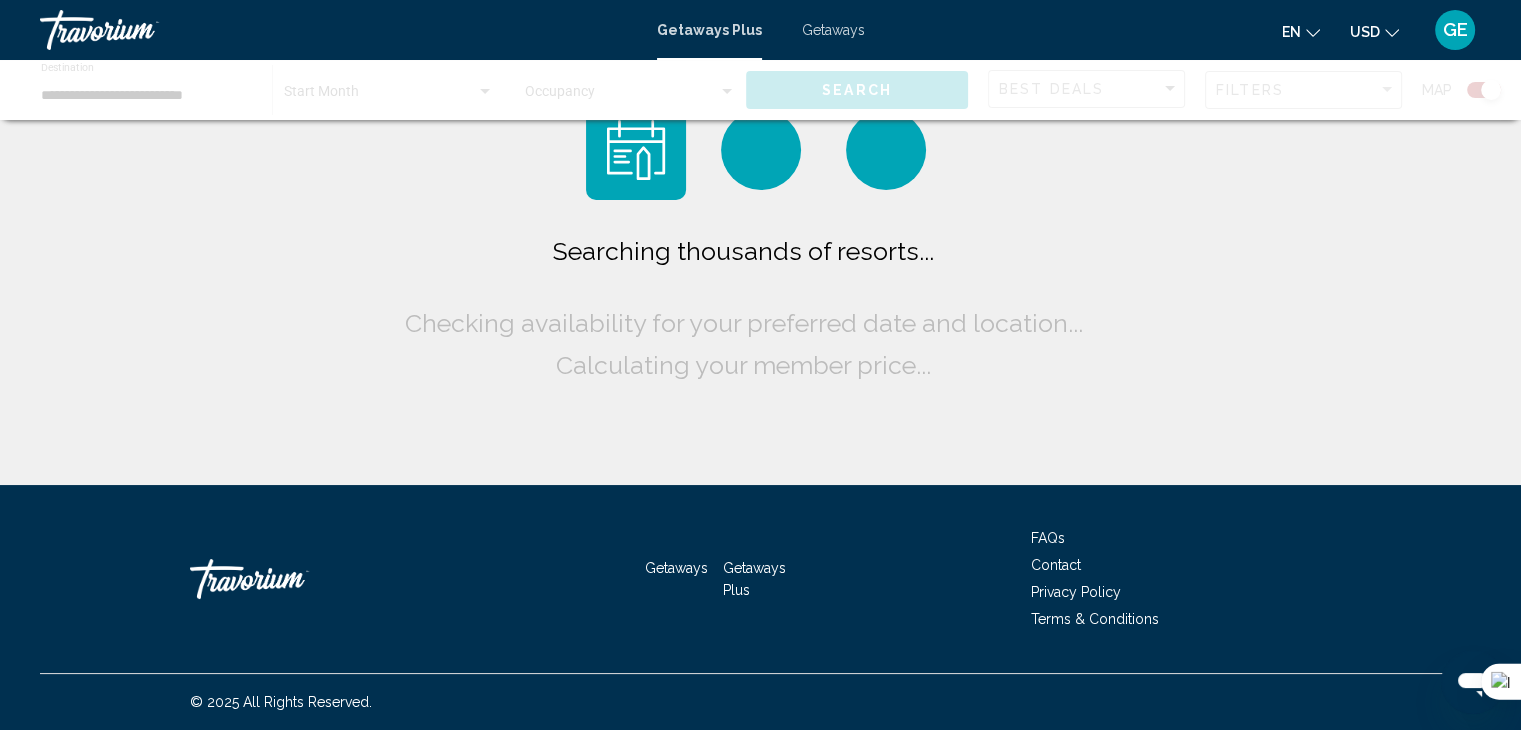 scroll, scrollTop: 0, scrollLeft: 0, axis: both 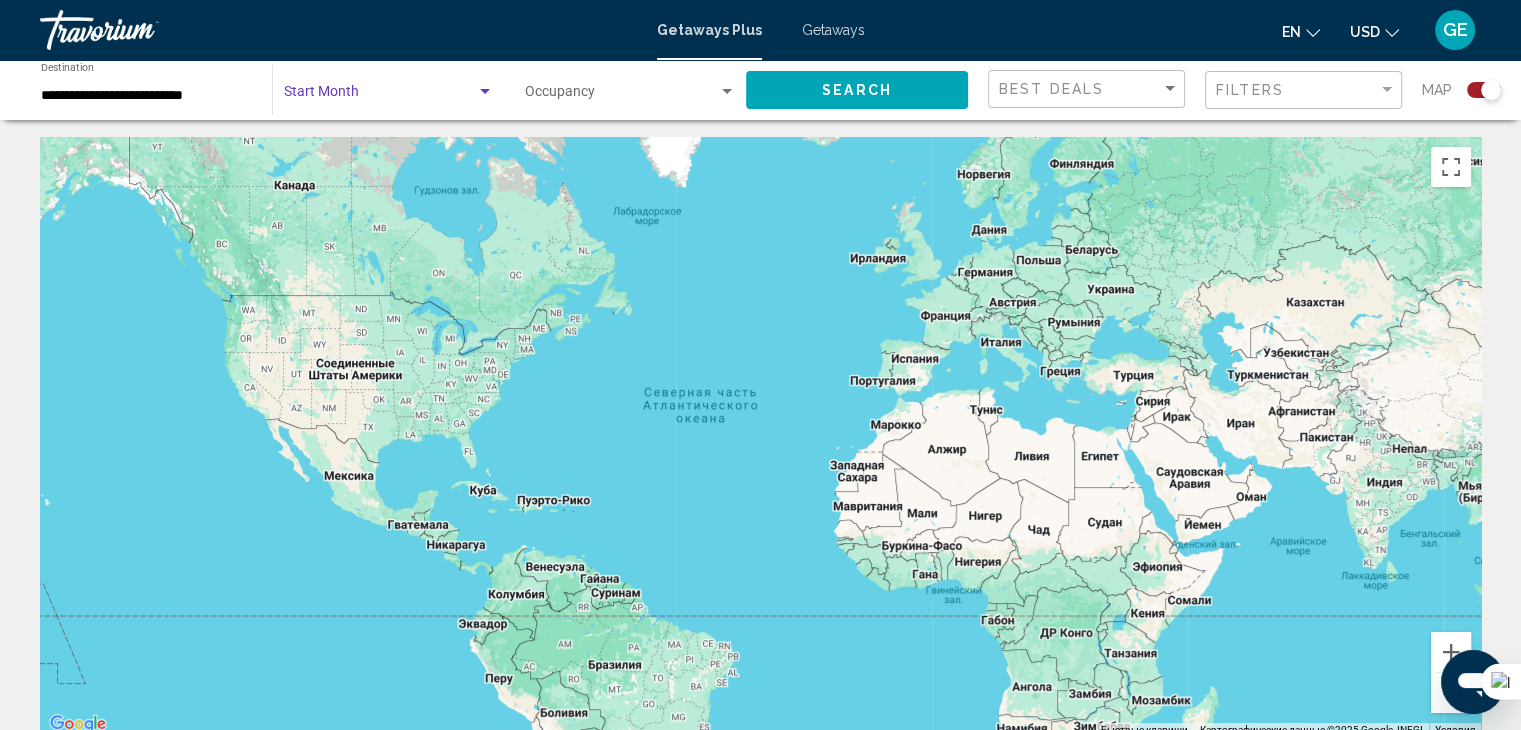 click at bounding box center (485, 92) 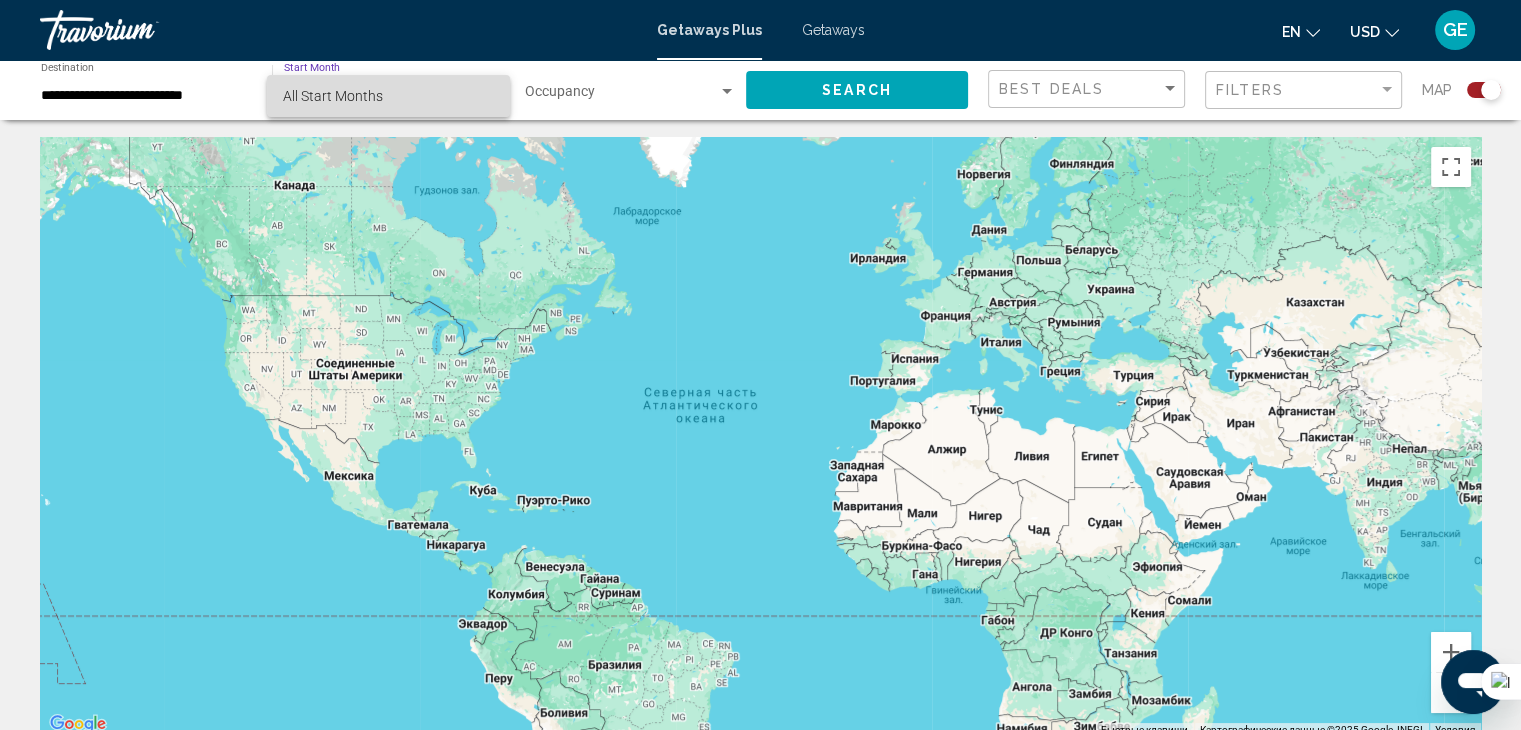 click on "All Start Months" at bounding box center (388, 96) 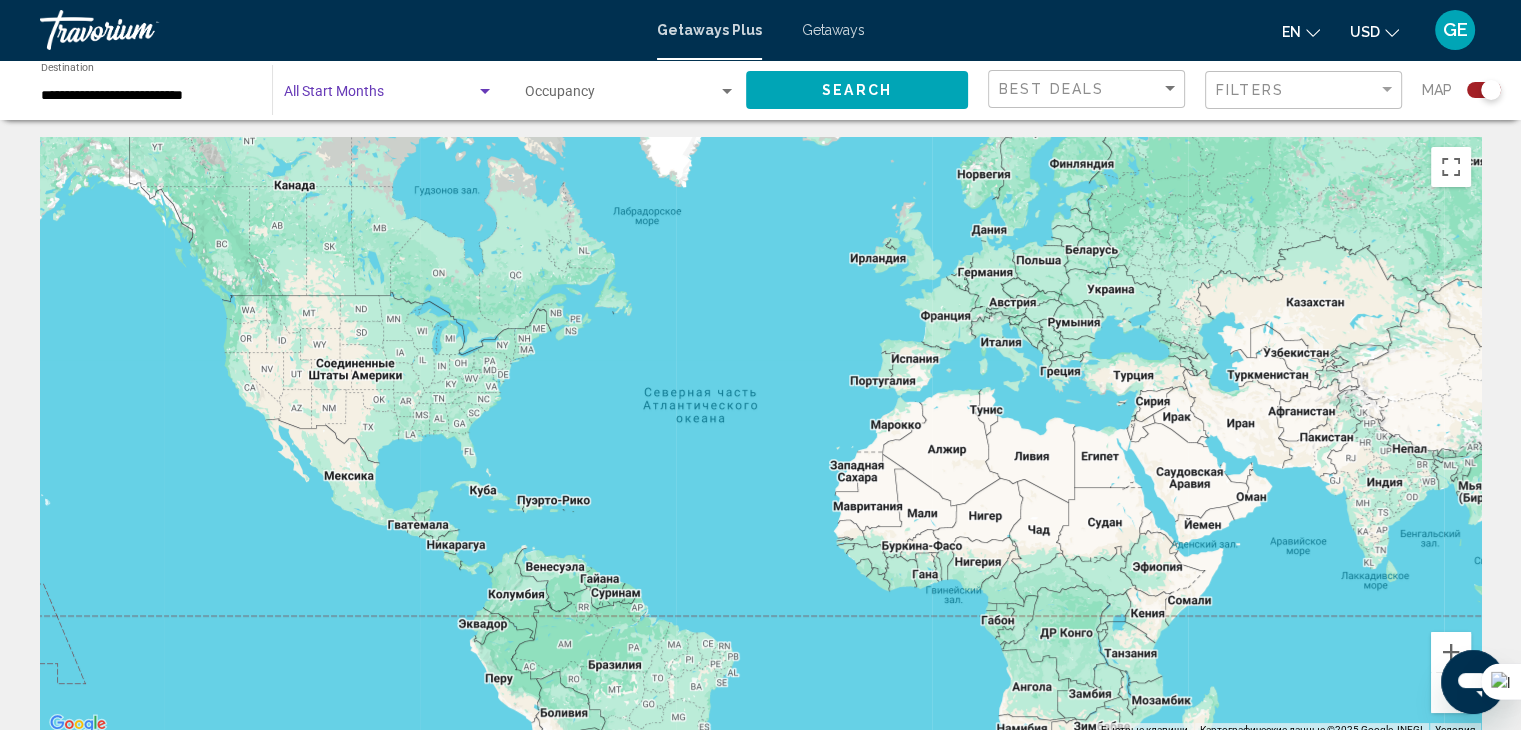 scroll, scrollTop: 0, scrollLeft: 0, axis: both 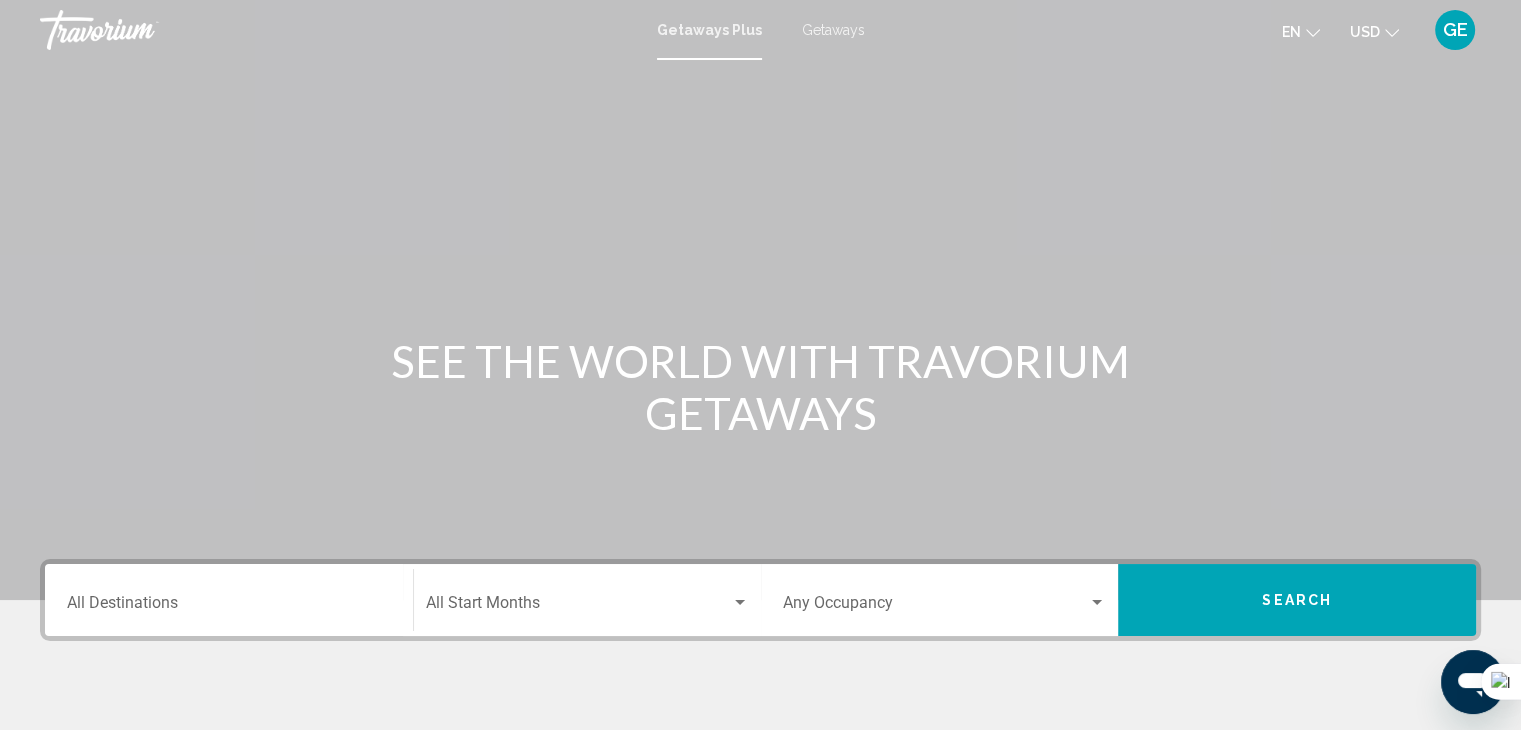 click on "Destination All Destinations" at bounding box center [229, 600] 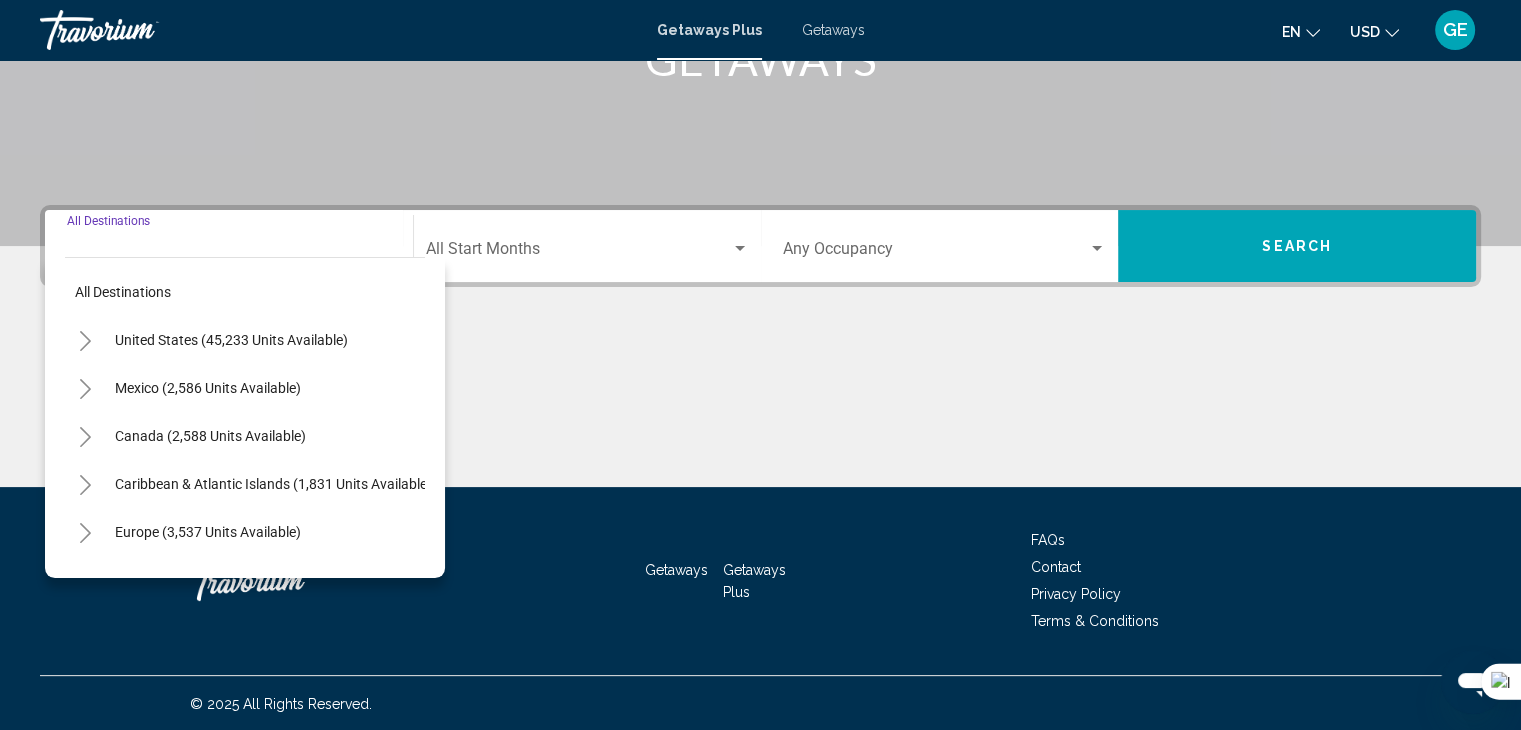 scroll, scrollTop: 356, scrollLeft: 0, axis: vertical 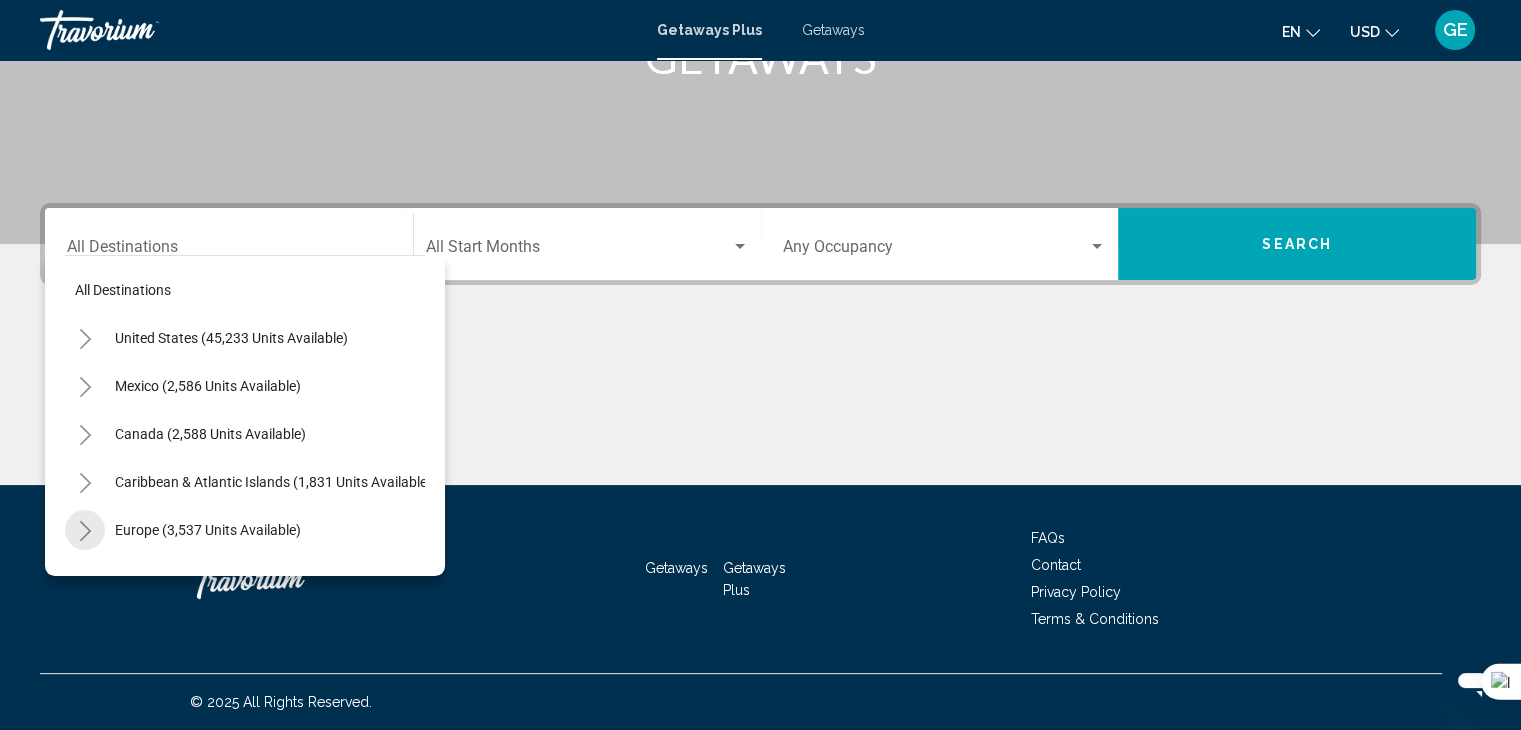 click 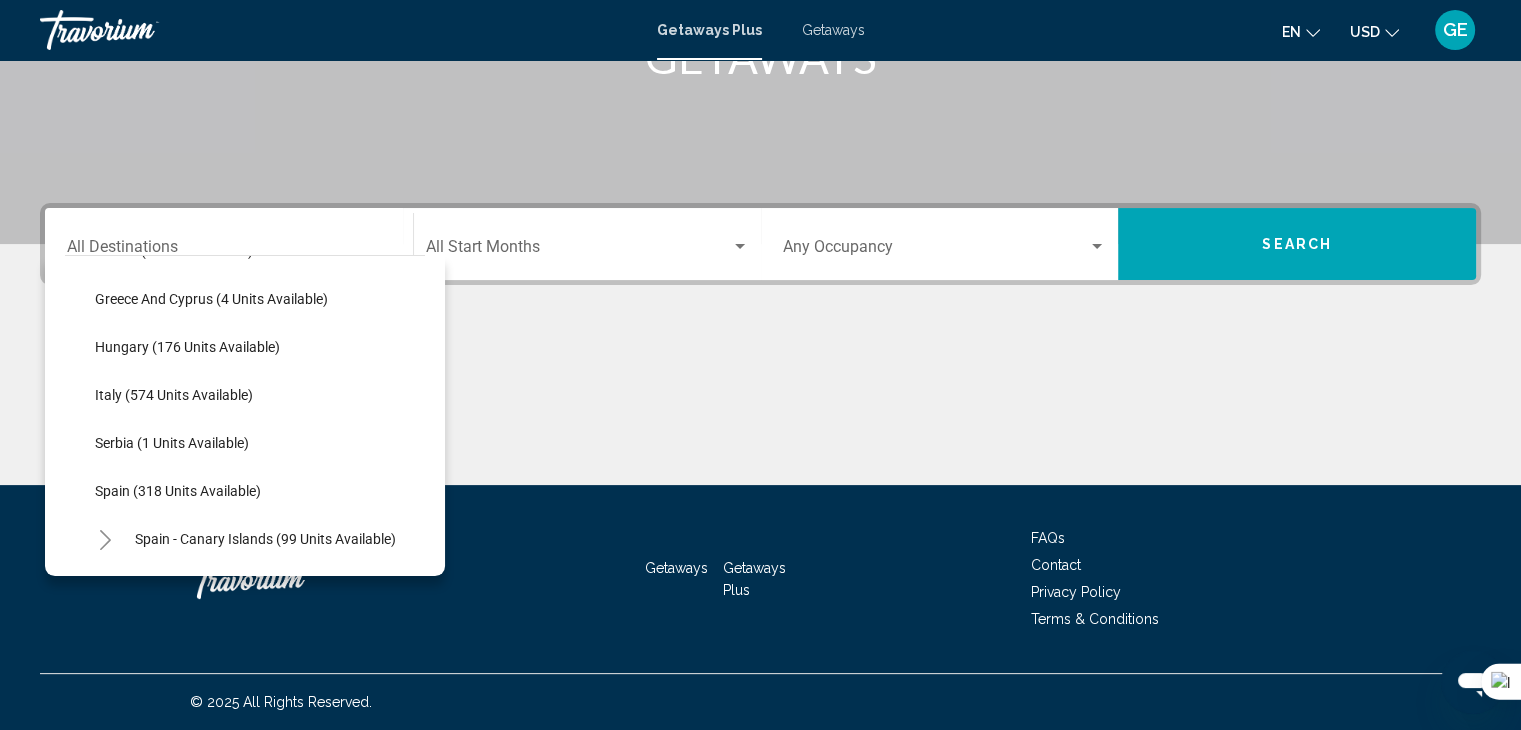 scroll, scrollTop: 553, scrollLeft: 0, axis: vertical 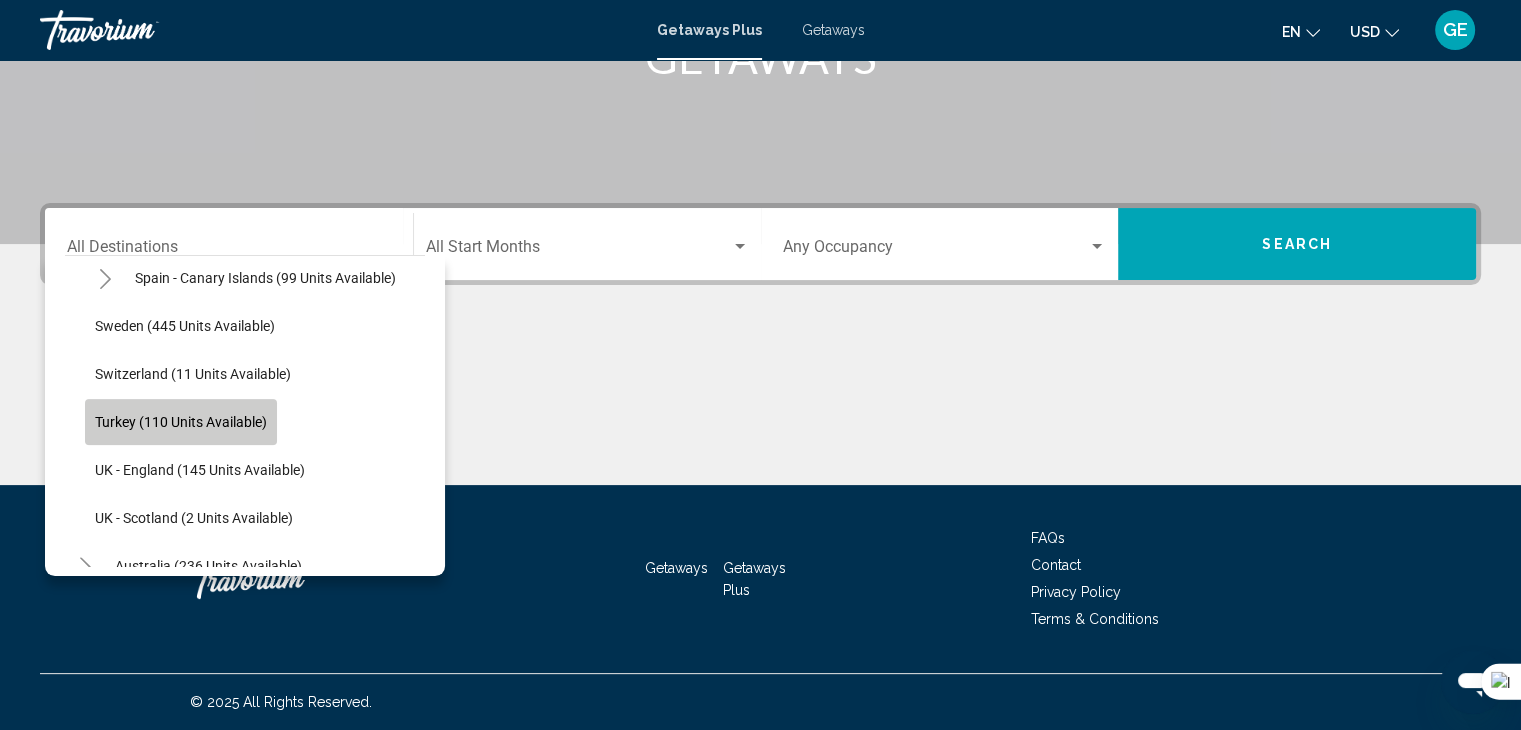 click on "Turkey (110 units available)" 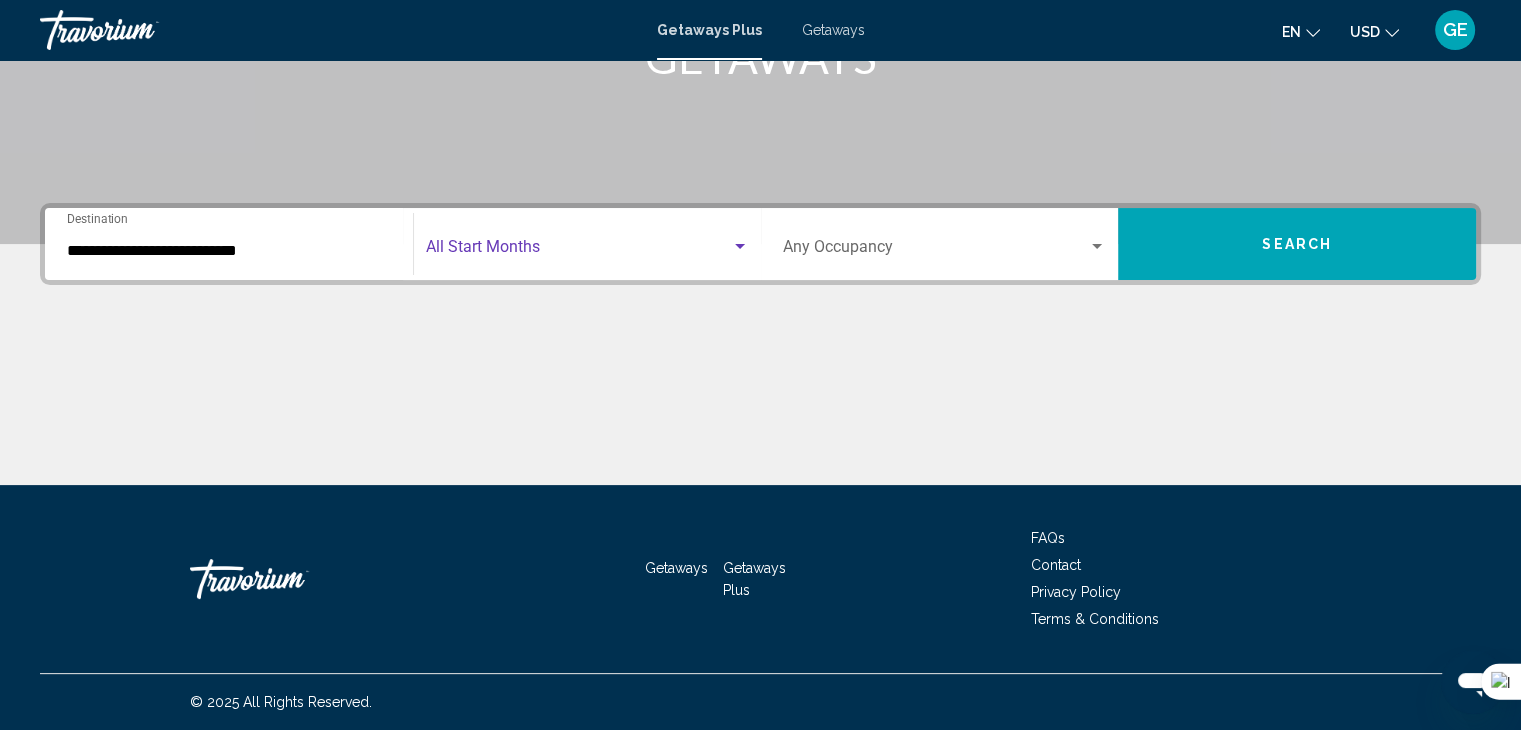 click at bounding box center [578, 251] 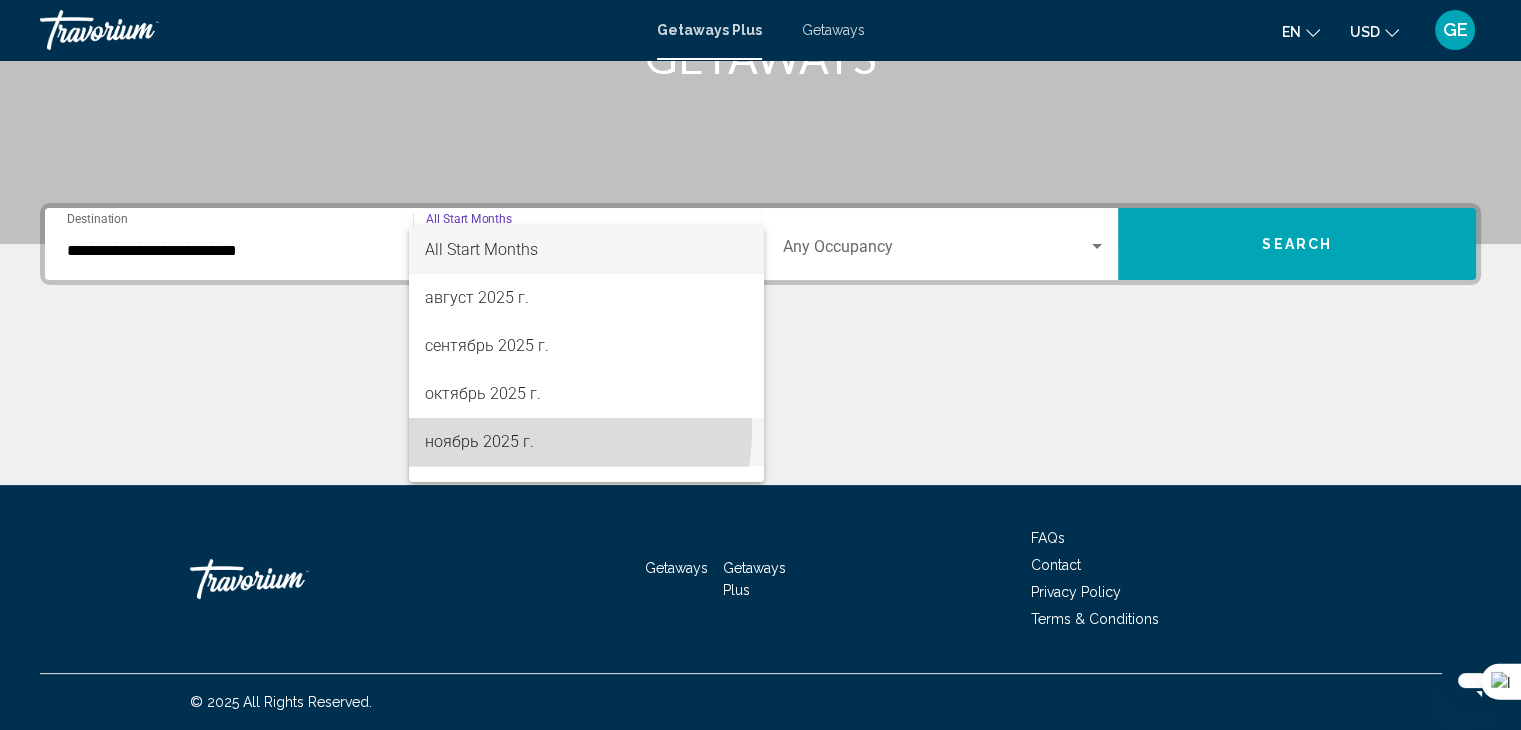 click on "ноябрь 2025 г." at bounding box center [586, 442] 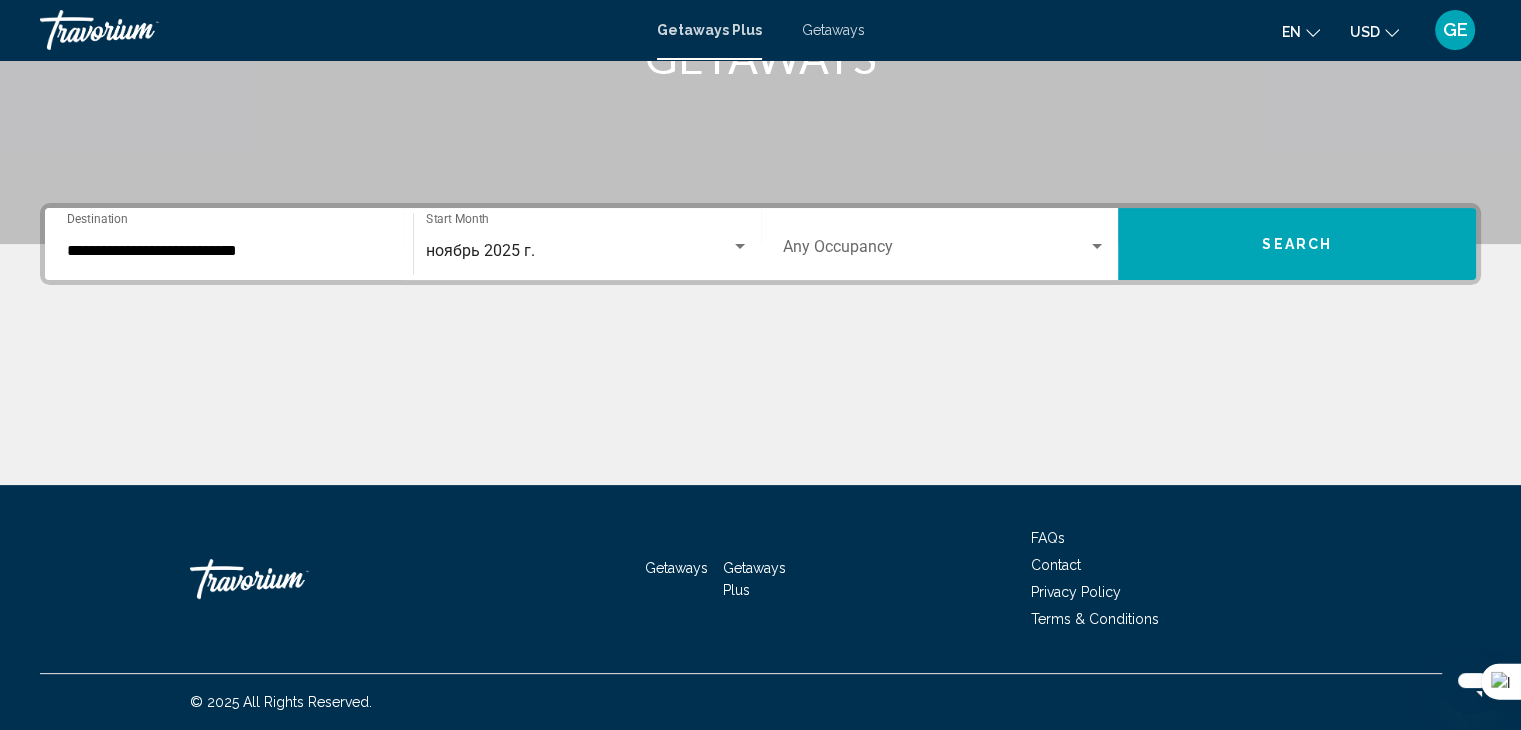 click on "Occupancy Any Occupancy" at bounding box center [945, 244] 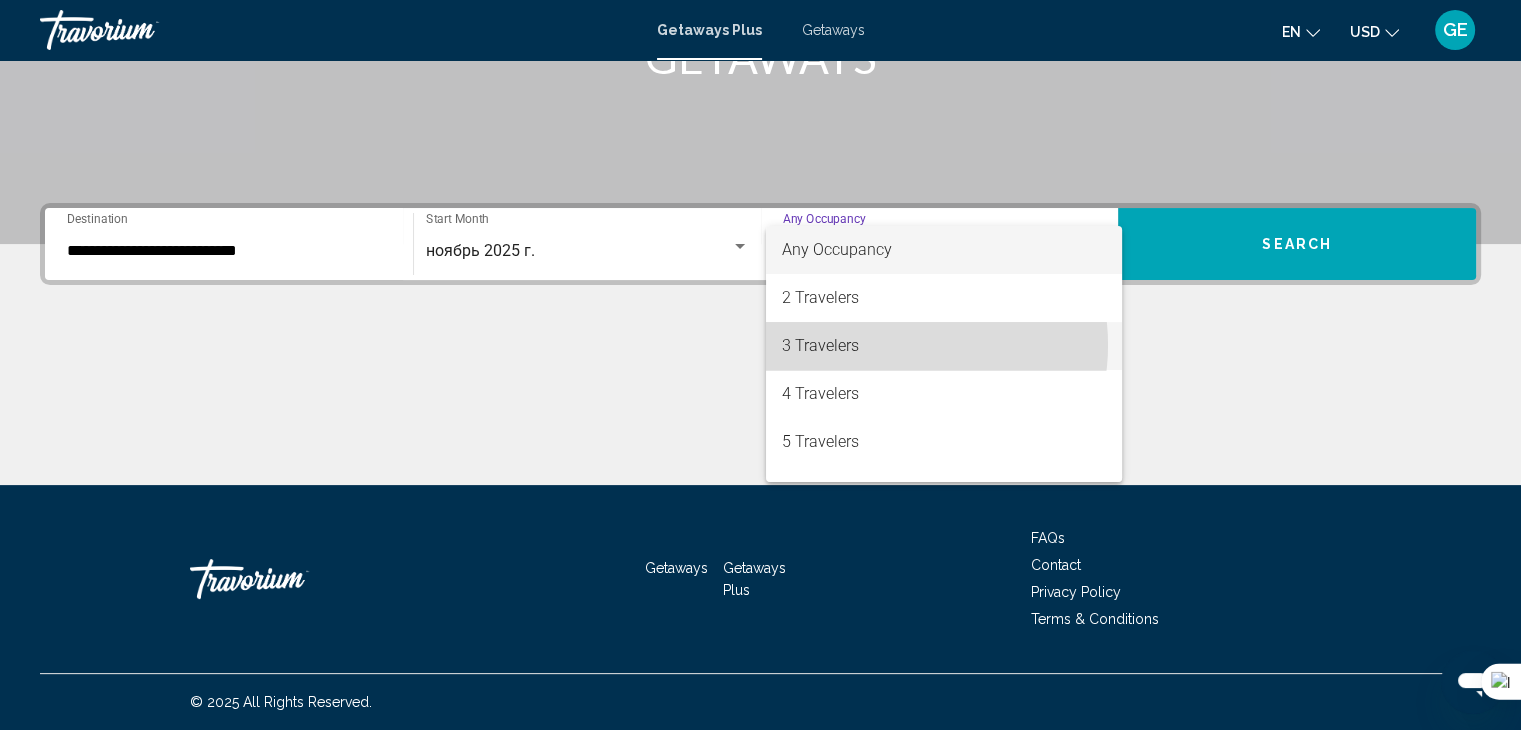 click on "3 Travelers" at bounding box center (944, 346) 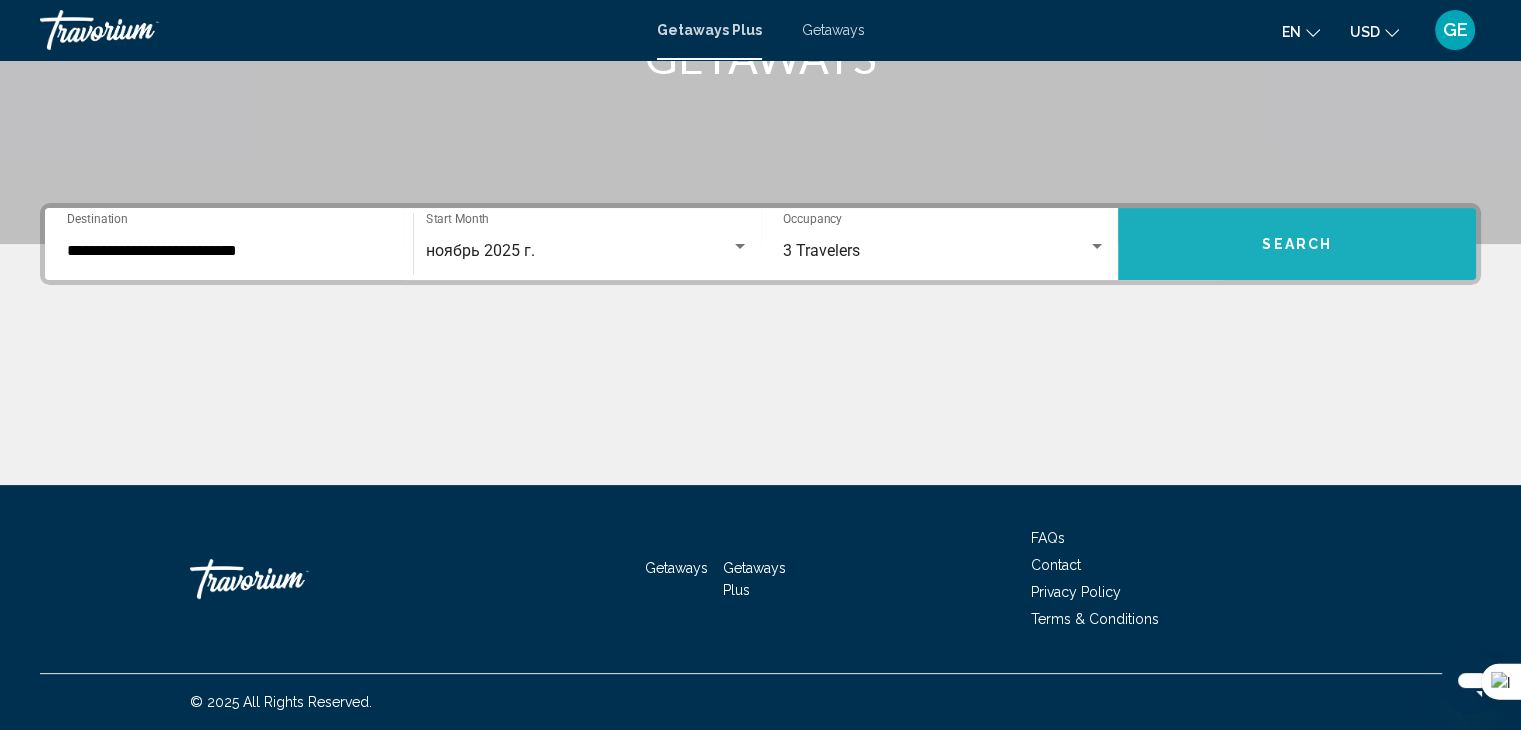 click on "Search" at bounding box center [1297, 244] 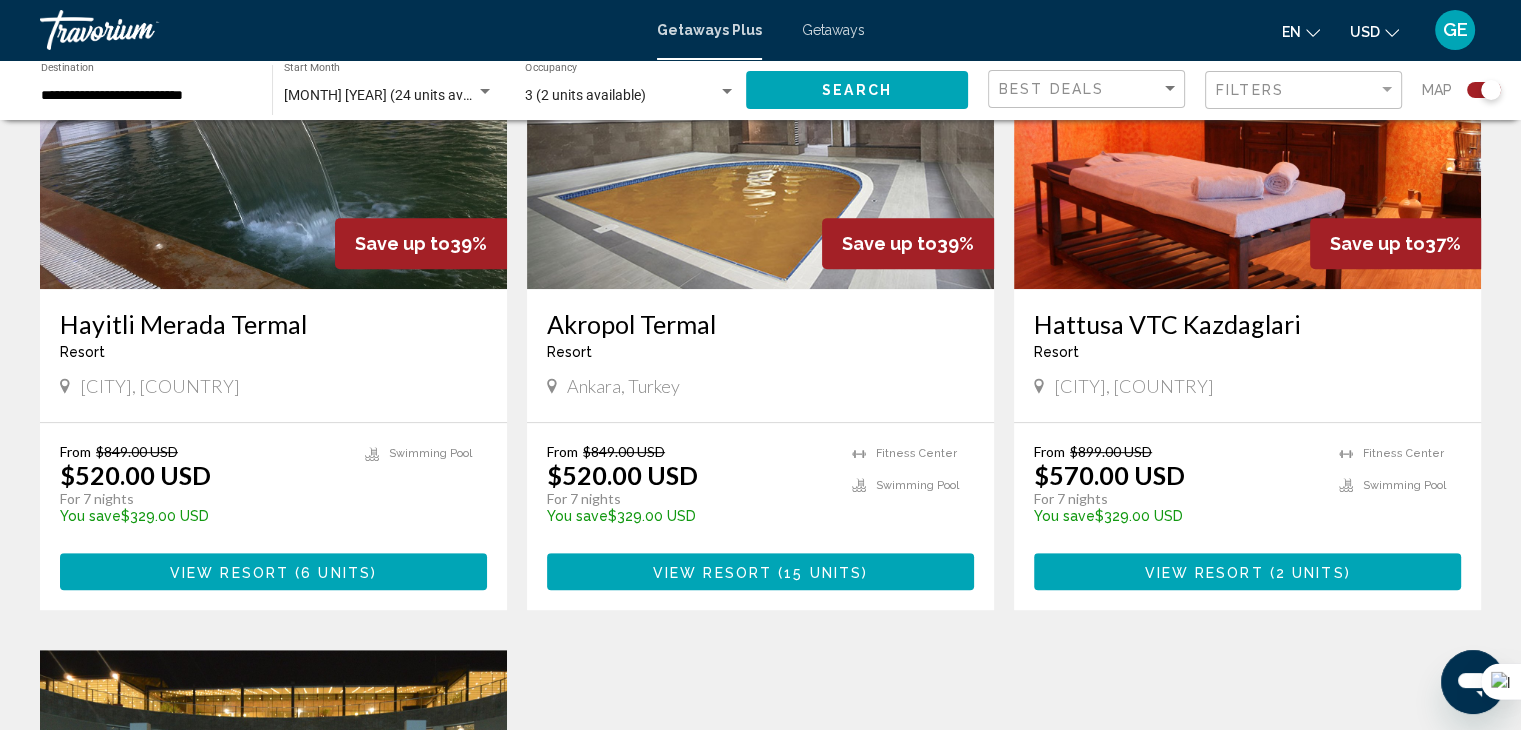 scroll, scrollTop: 868, scrollLeft: 0, axis: vertical 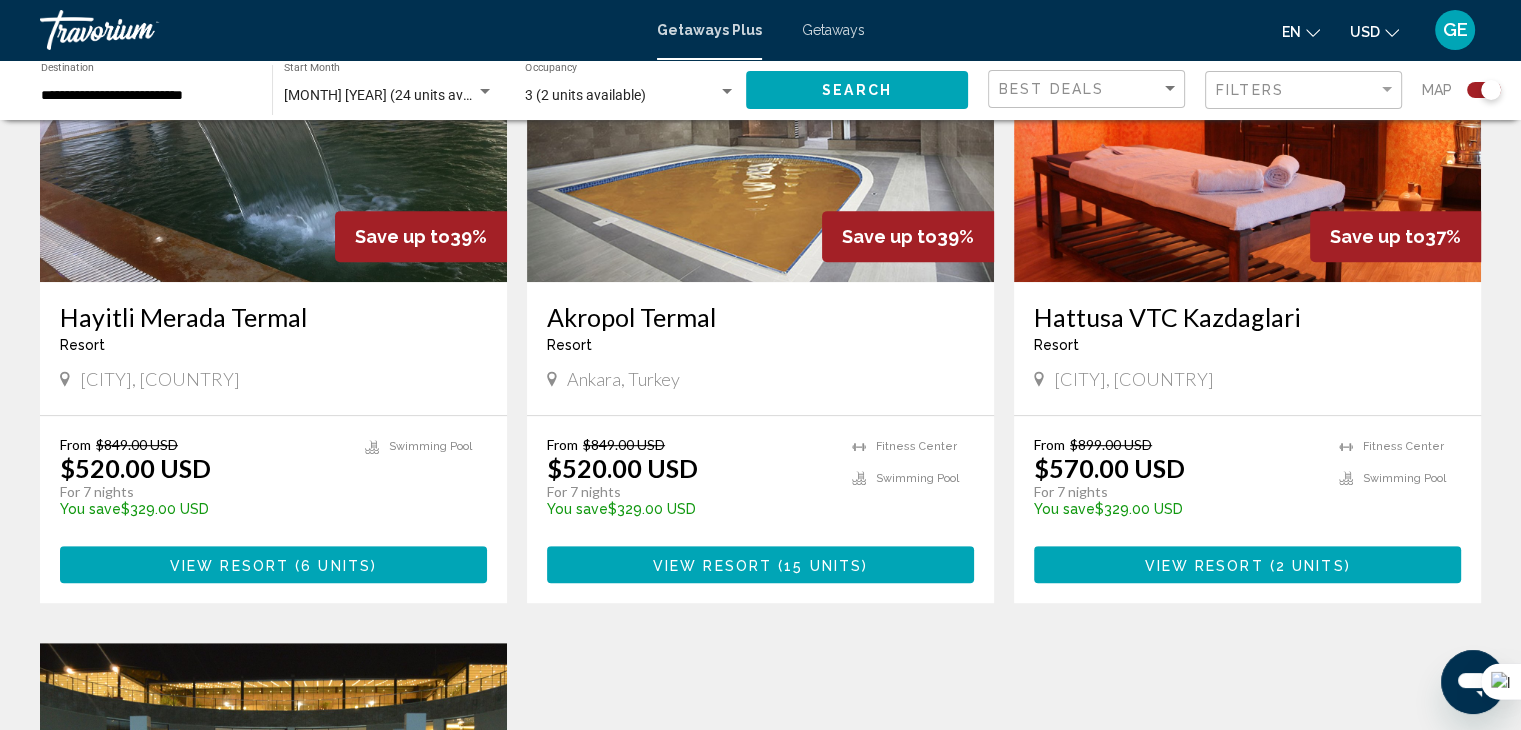 click on "Hayitli Merada Termal" at bounding box center (273, 317) 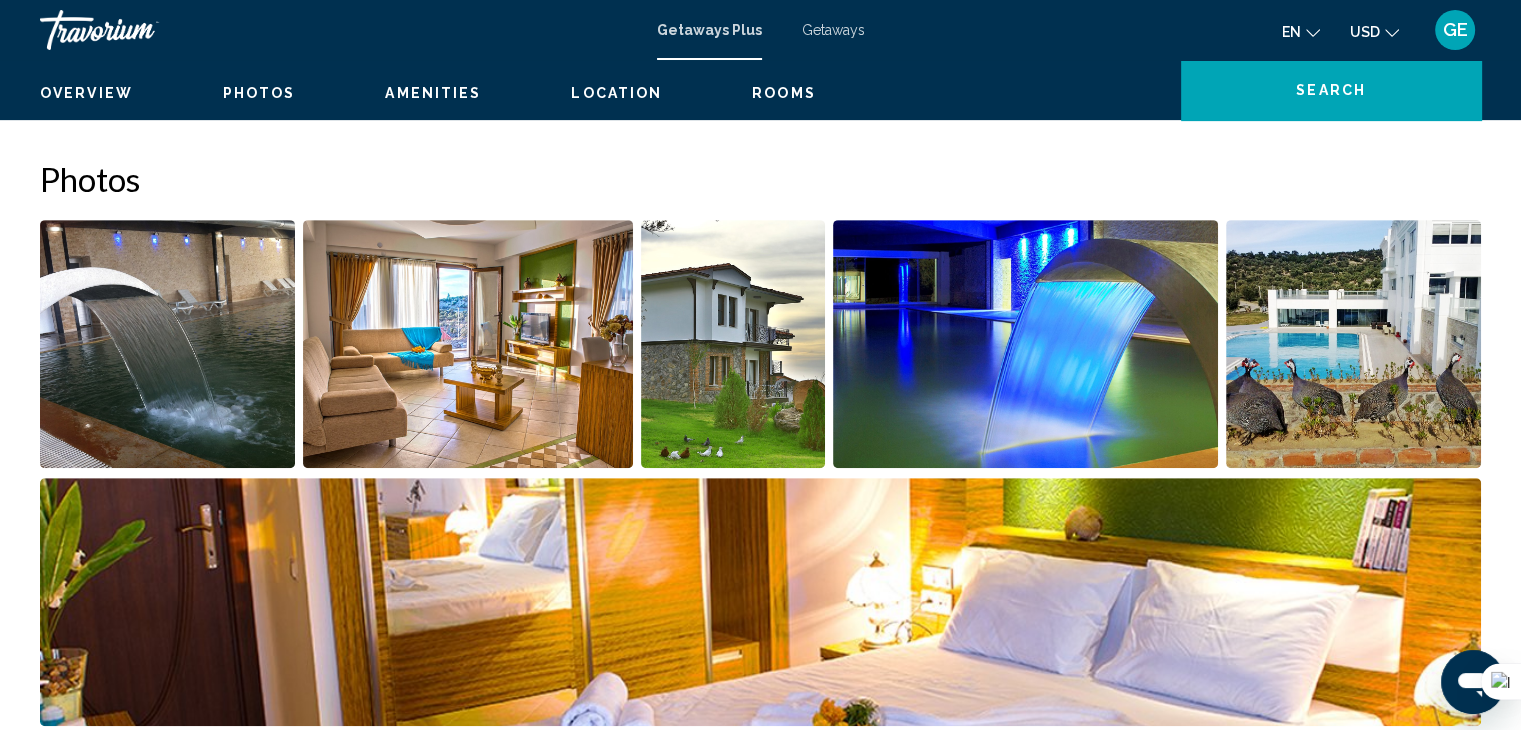 scroll, scrollTop: 0, scrollLeft: 0, axis: both 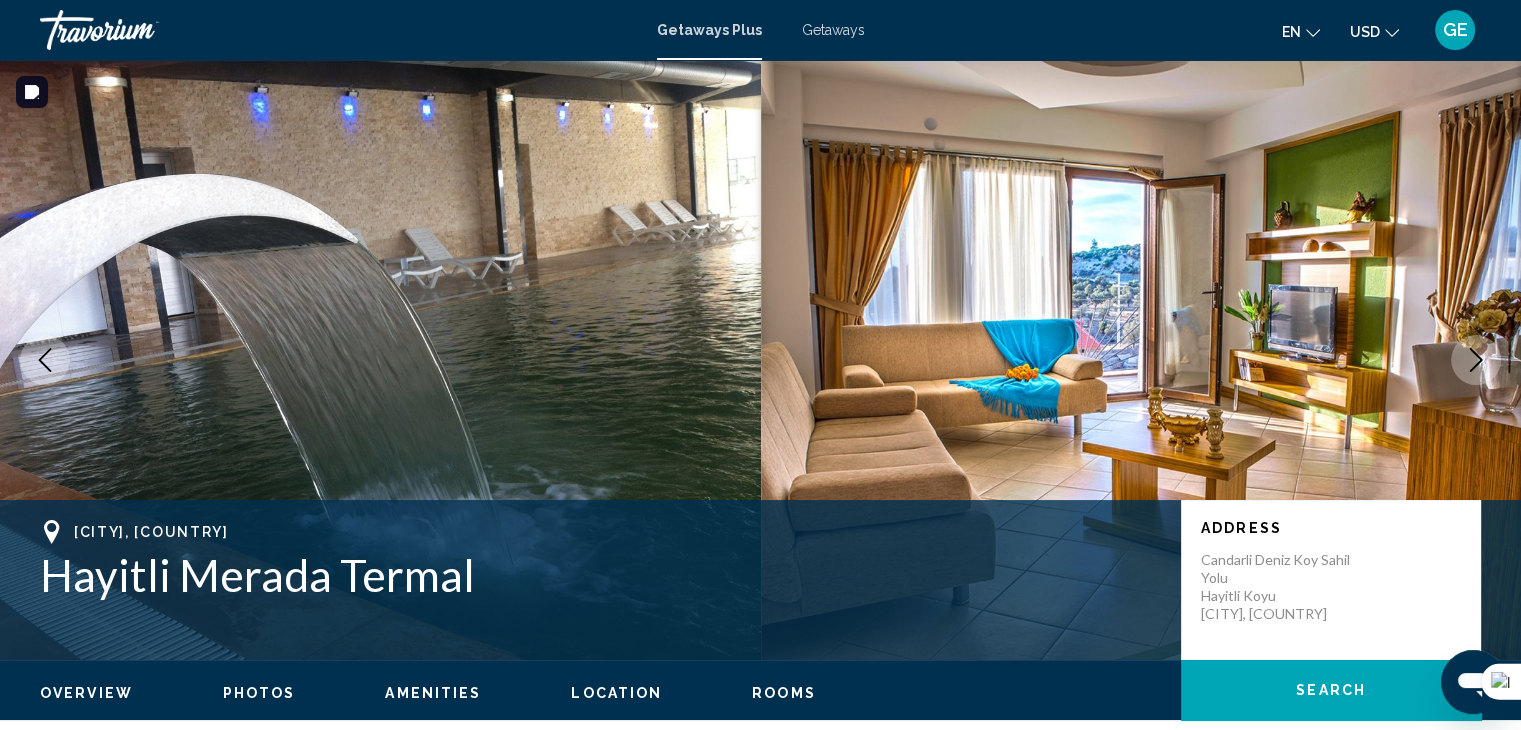 type 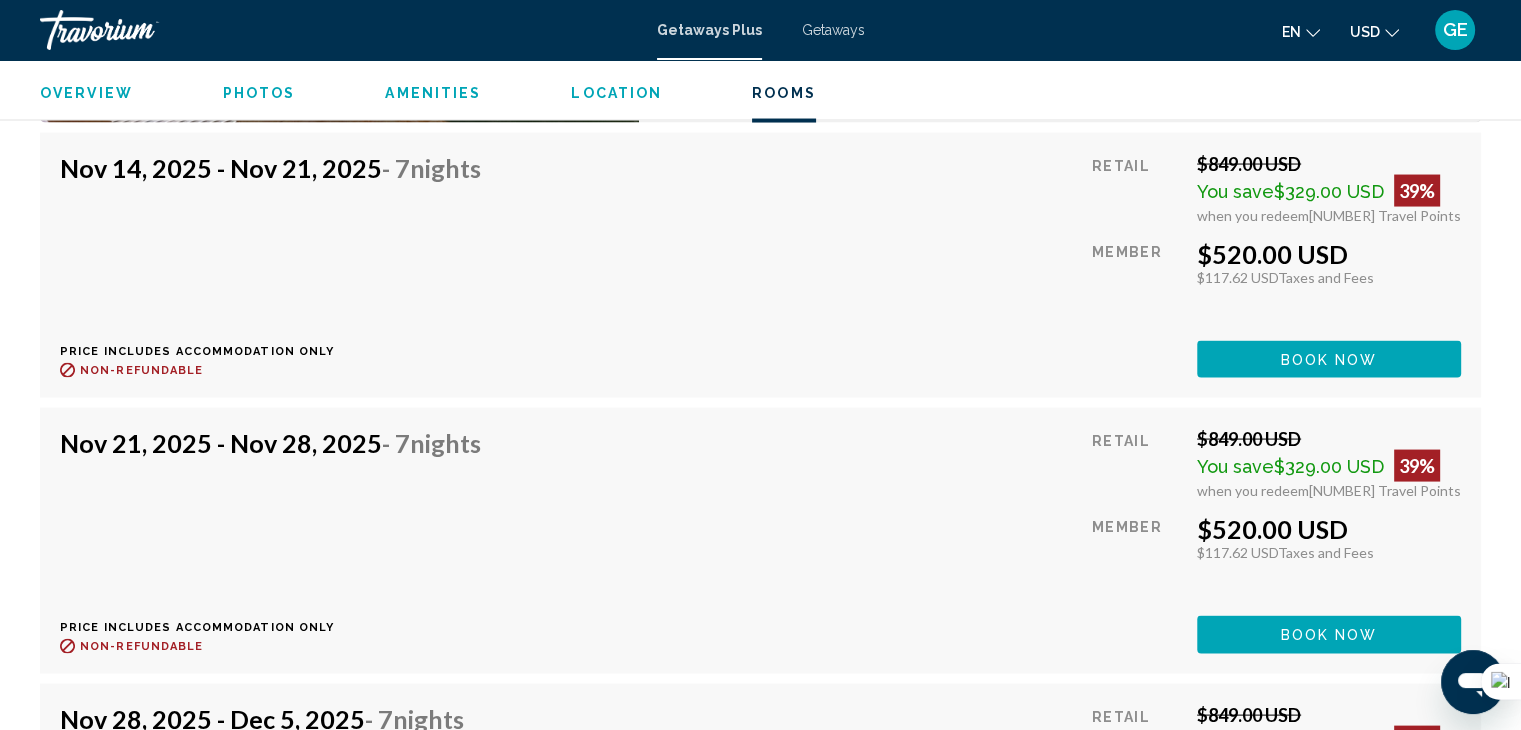 scroll, scrollTop: 3916, scrollLeft: 0, axis: vertical 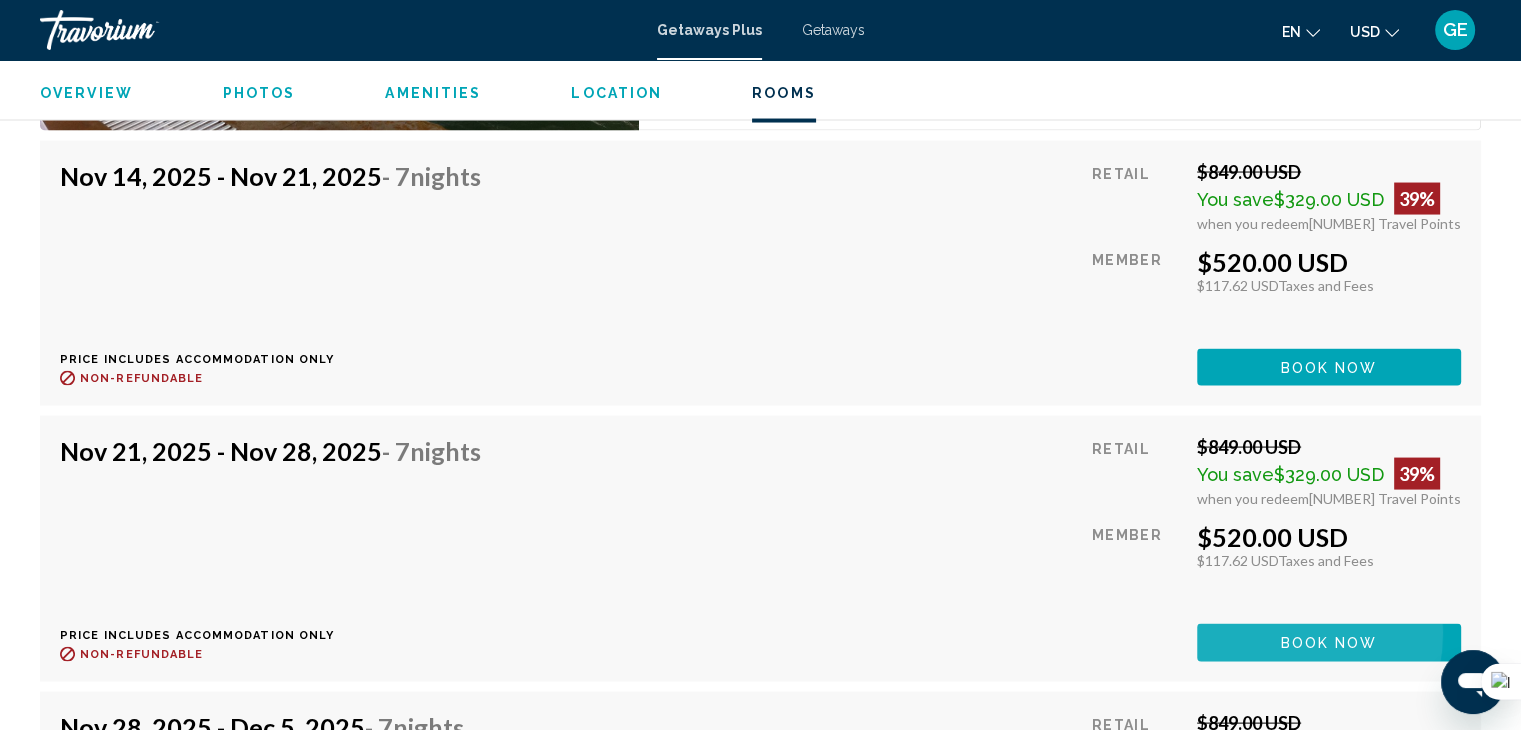 click on "Book now" at bounding box center (1329, 642) 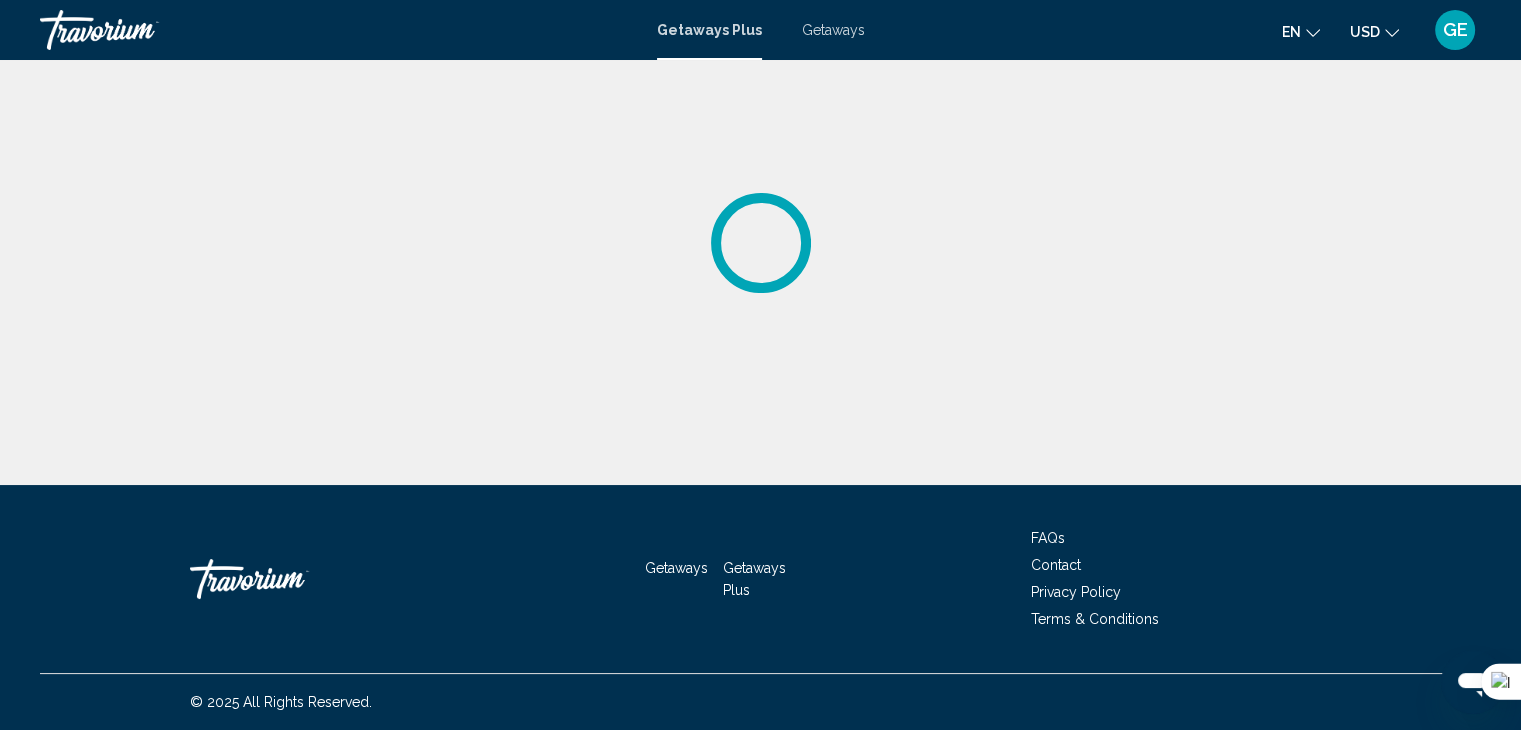 scroll, scrollTop: 0, scrollLeft: 0, axis: both 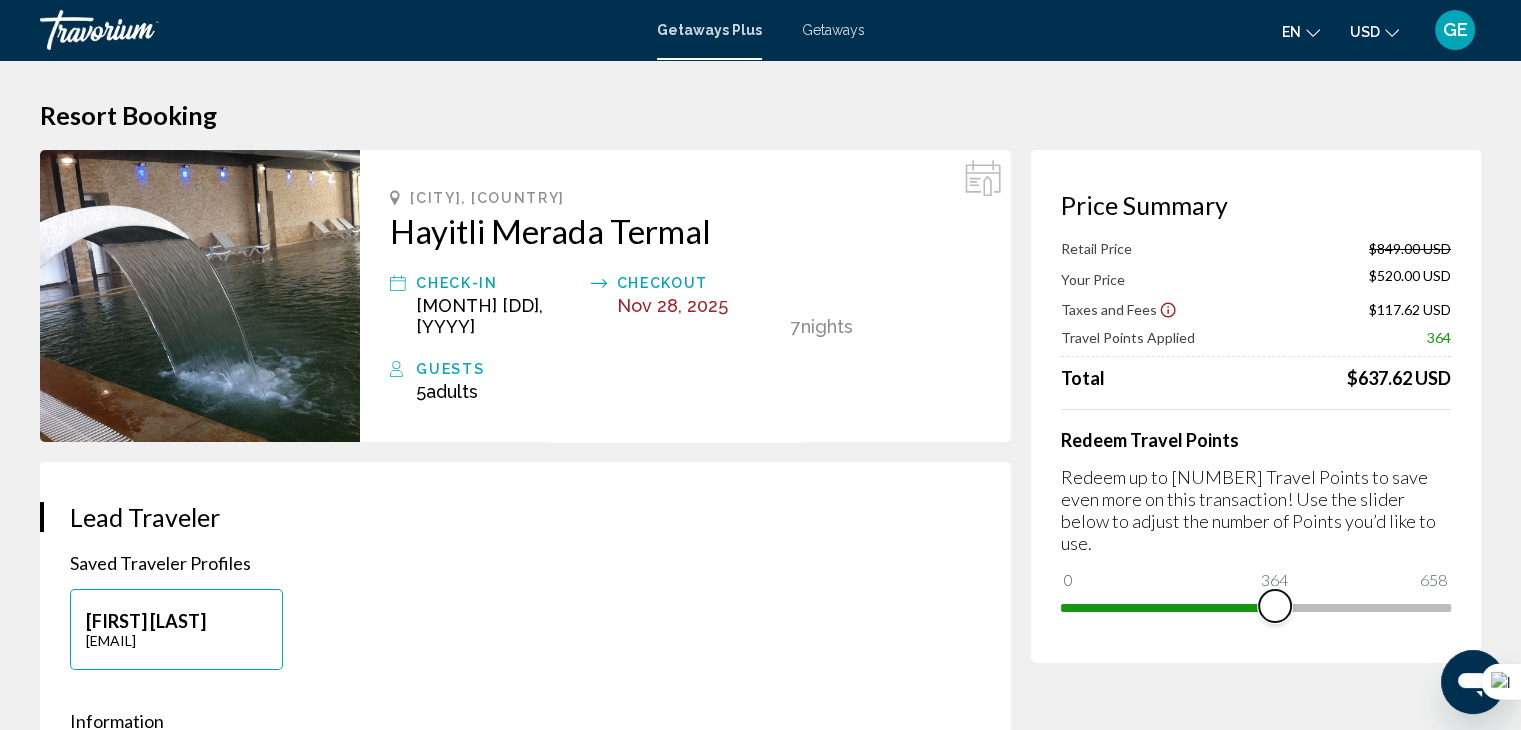 click at bounding box center (1168, 604) 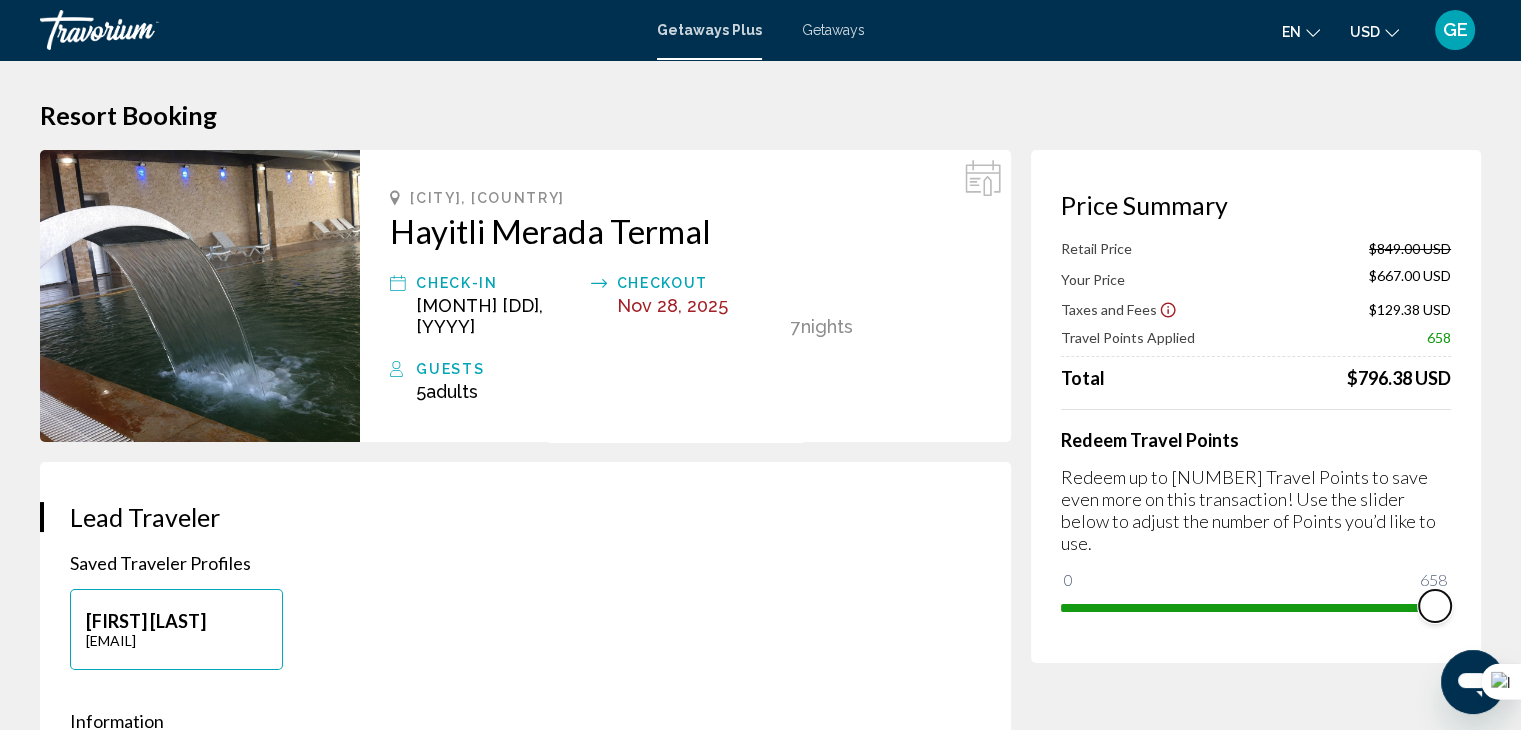 click at bounding box center [1256, 608] 